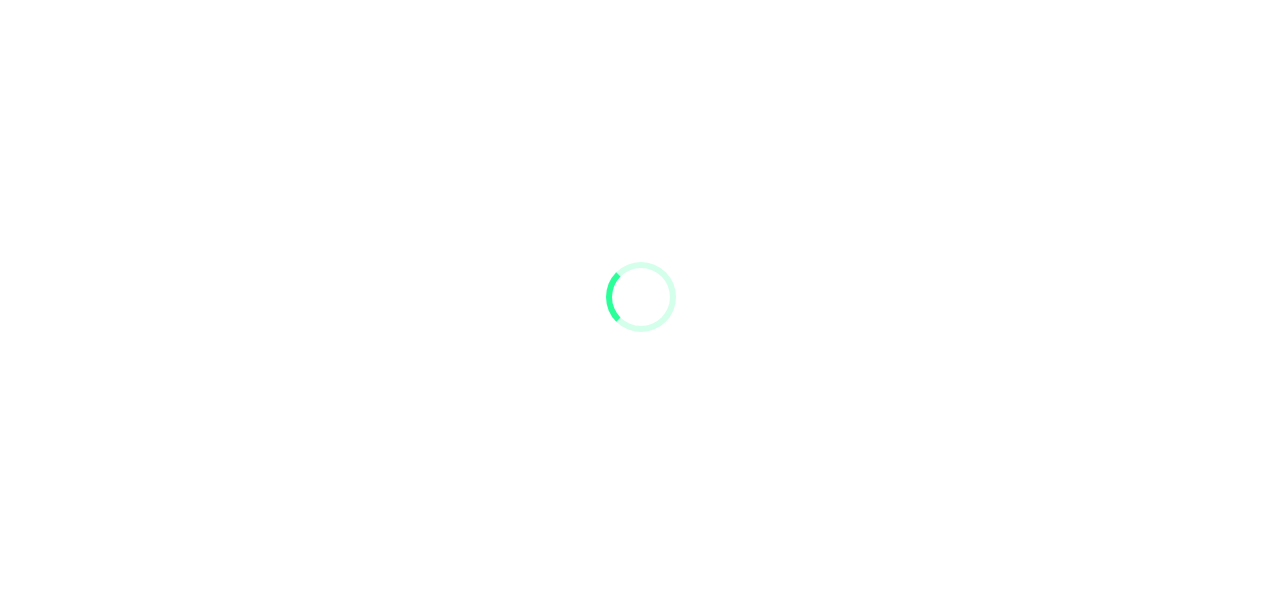 scroll, scrollTop: 0, scrollLeft: 0, axis: both 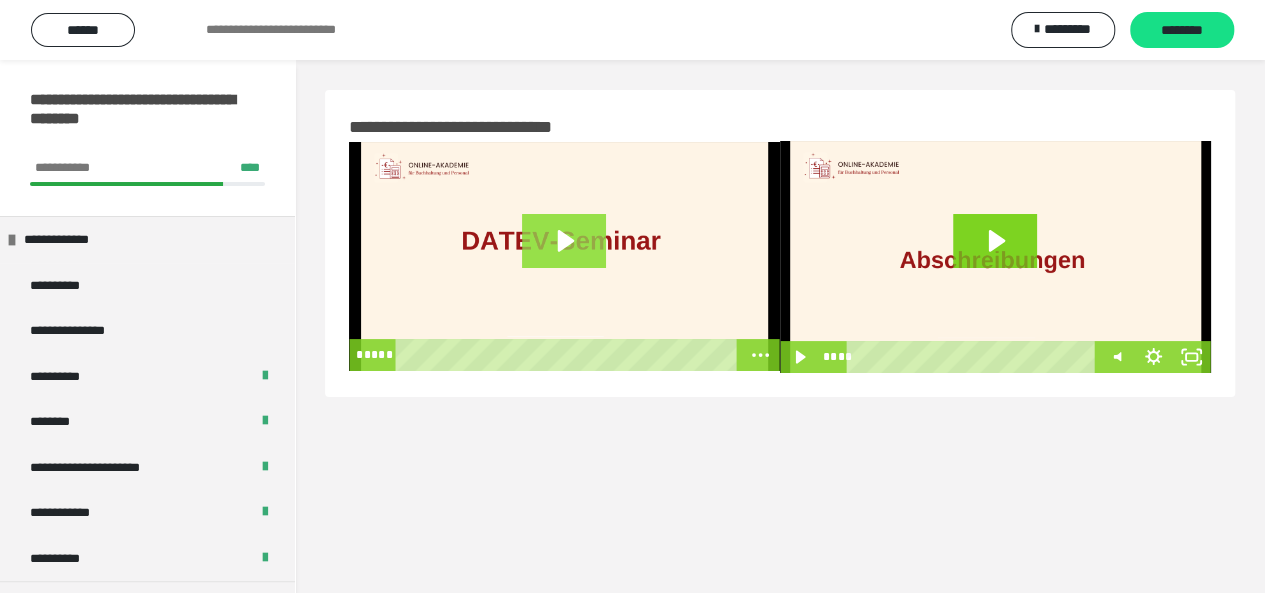 click 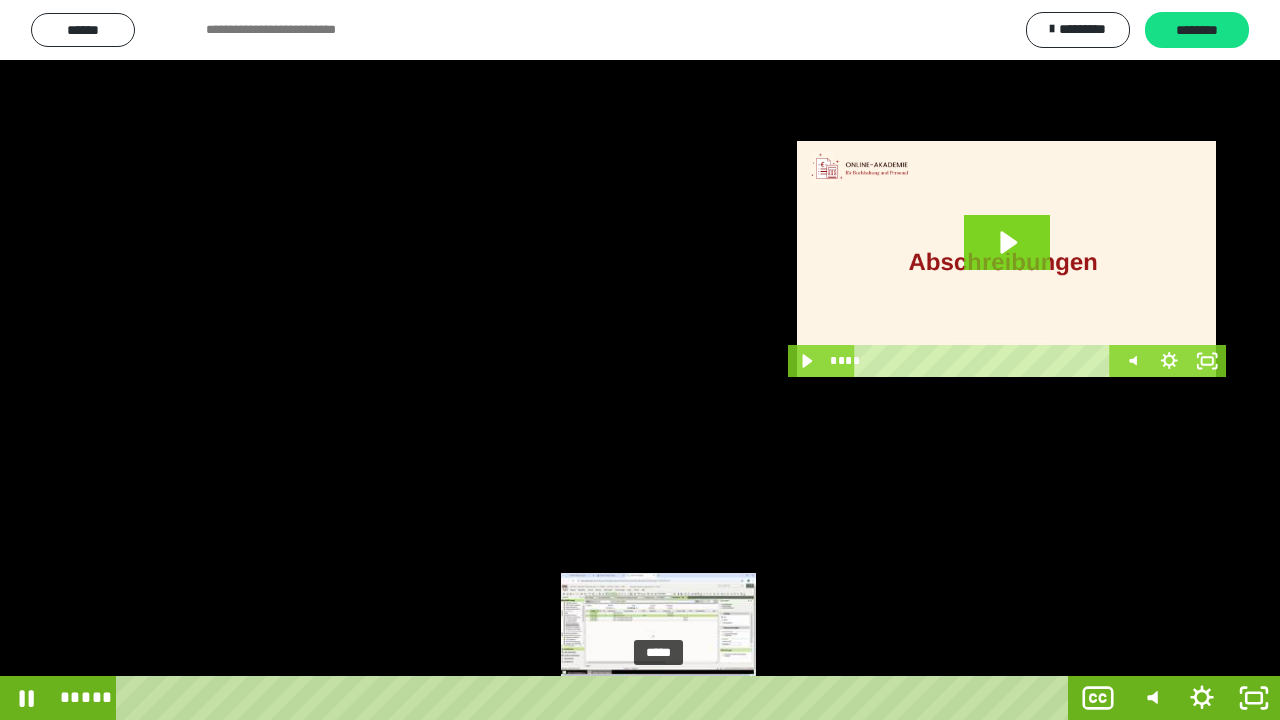 click on "*****" at bounding box center (596, 698) 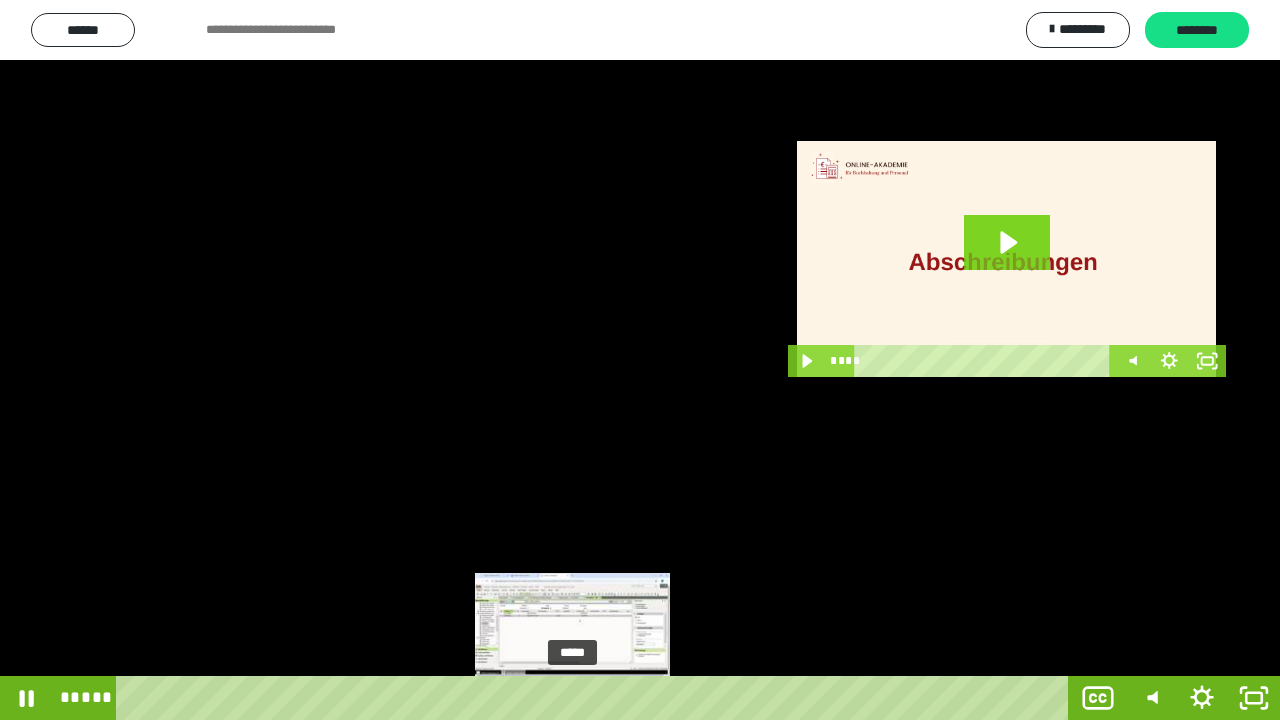 click on "*****" at bounding box center [596, 698] 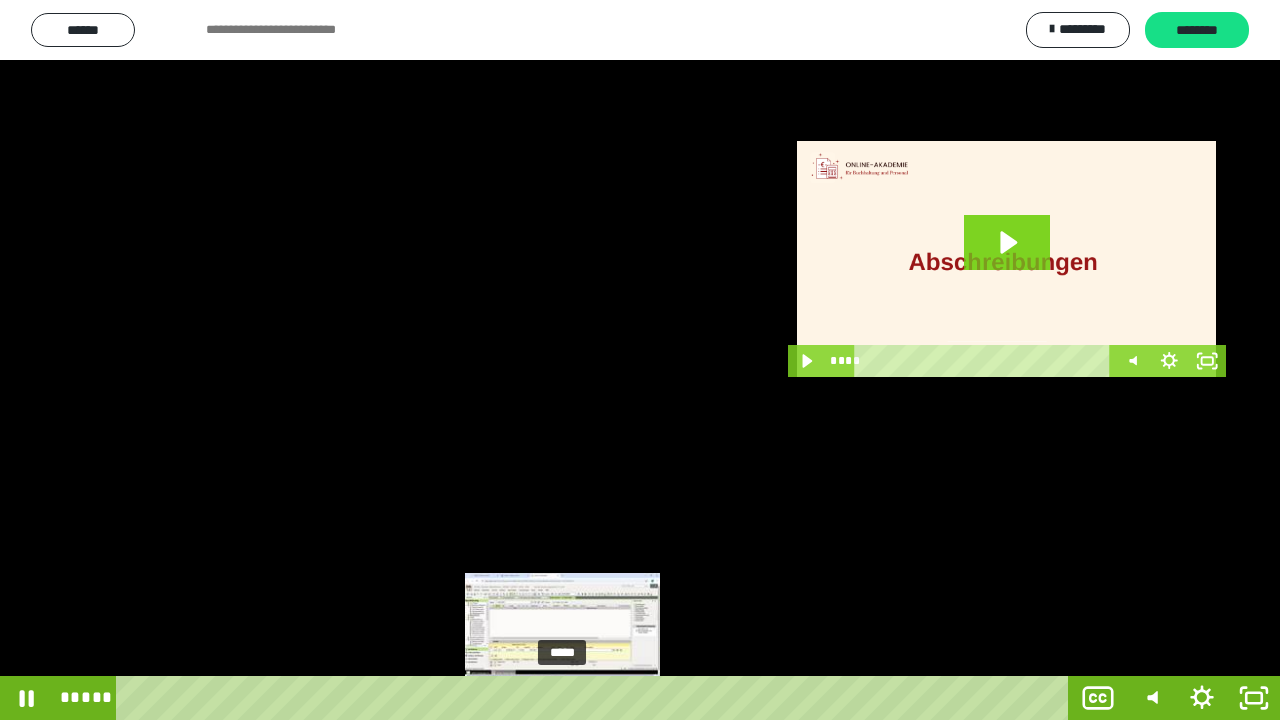 click on "*****" at bounding box center [596, 698] 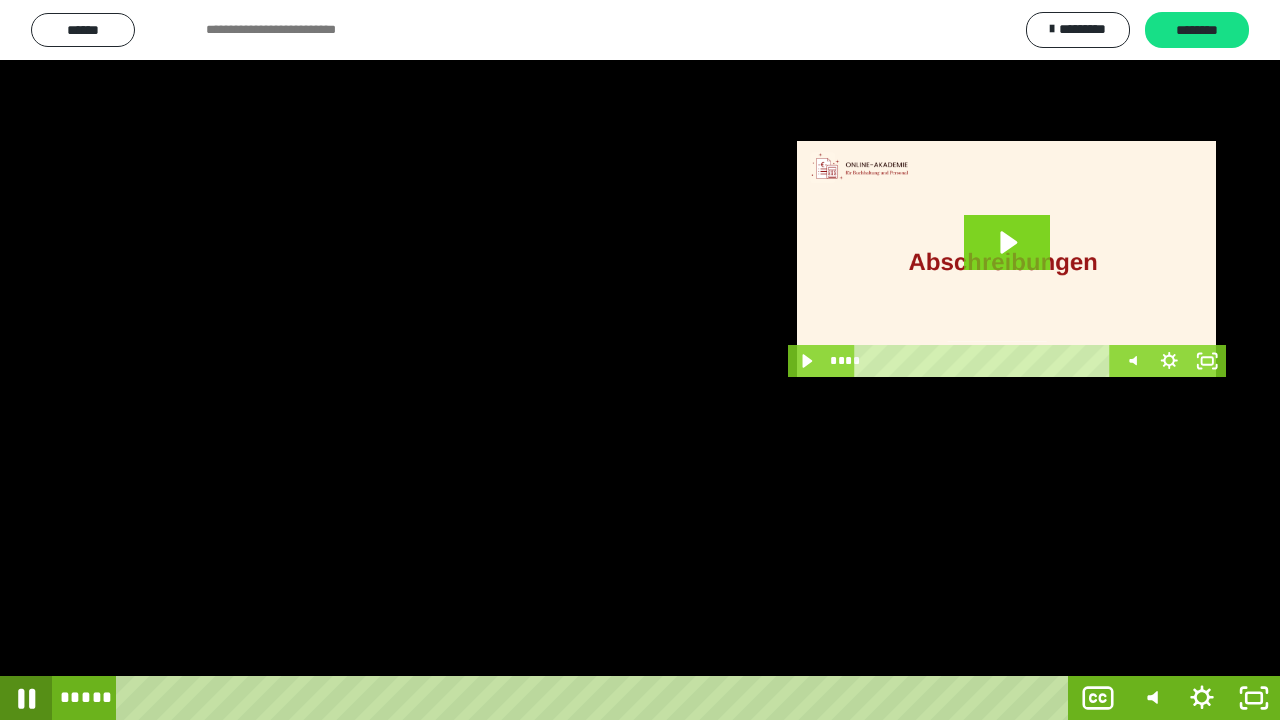 click 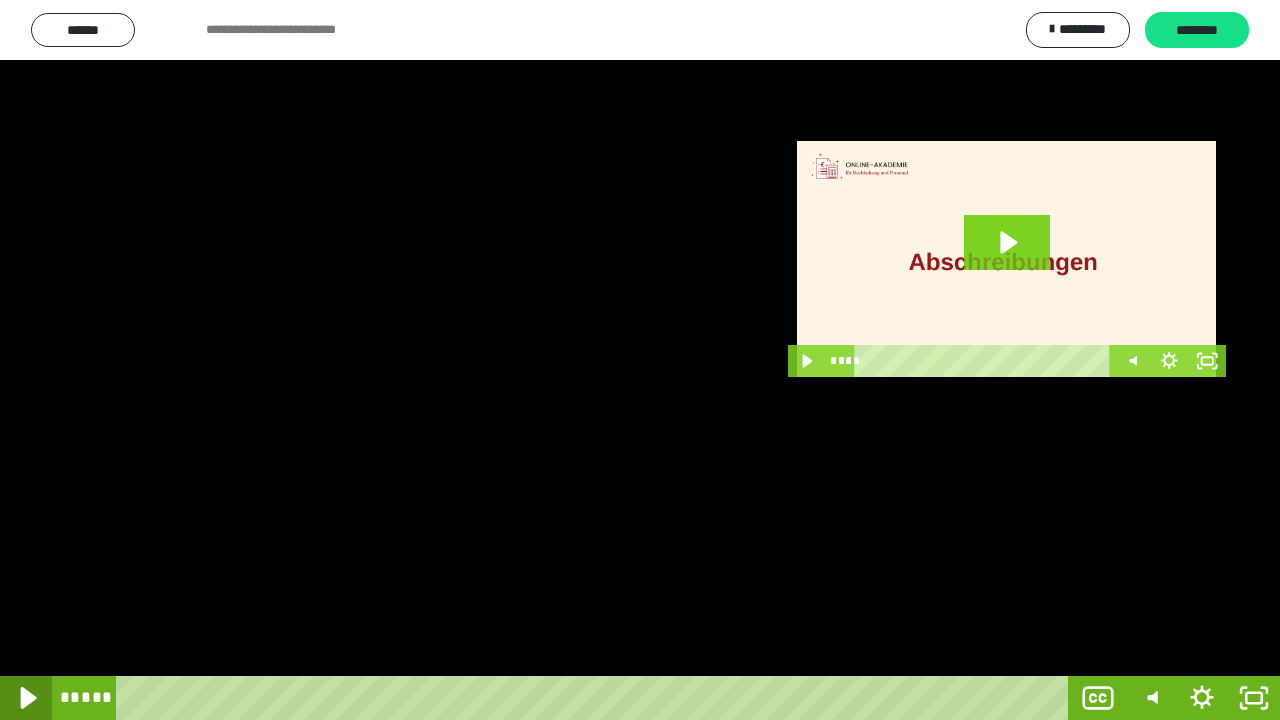 click 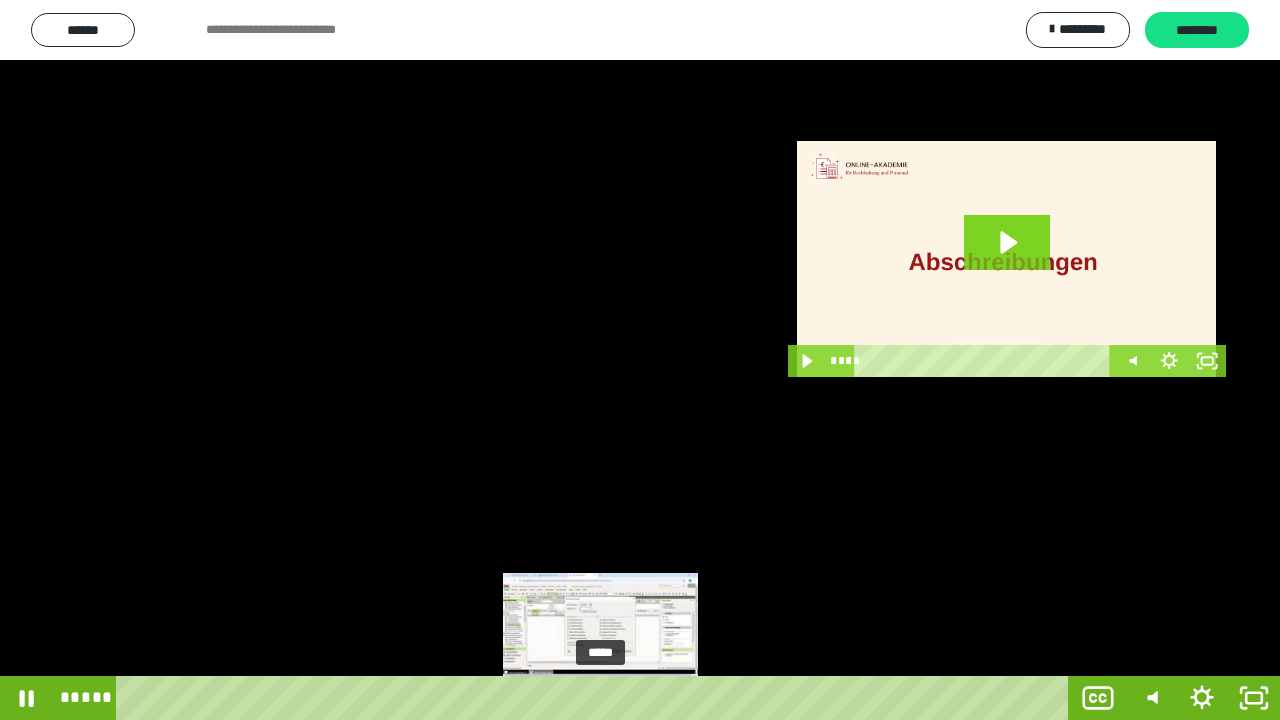 click at bounding box center (607, 698) 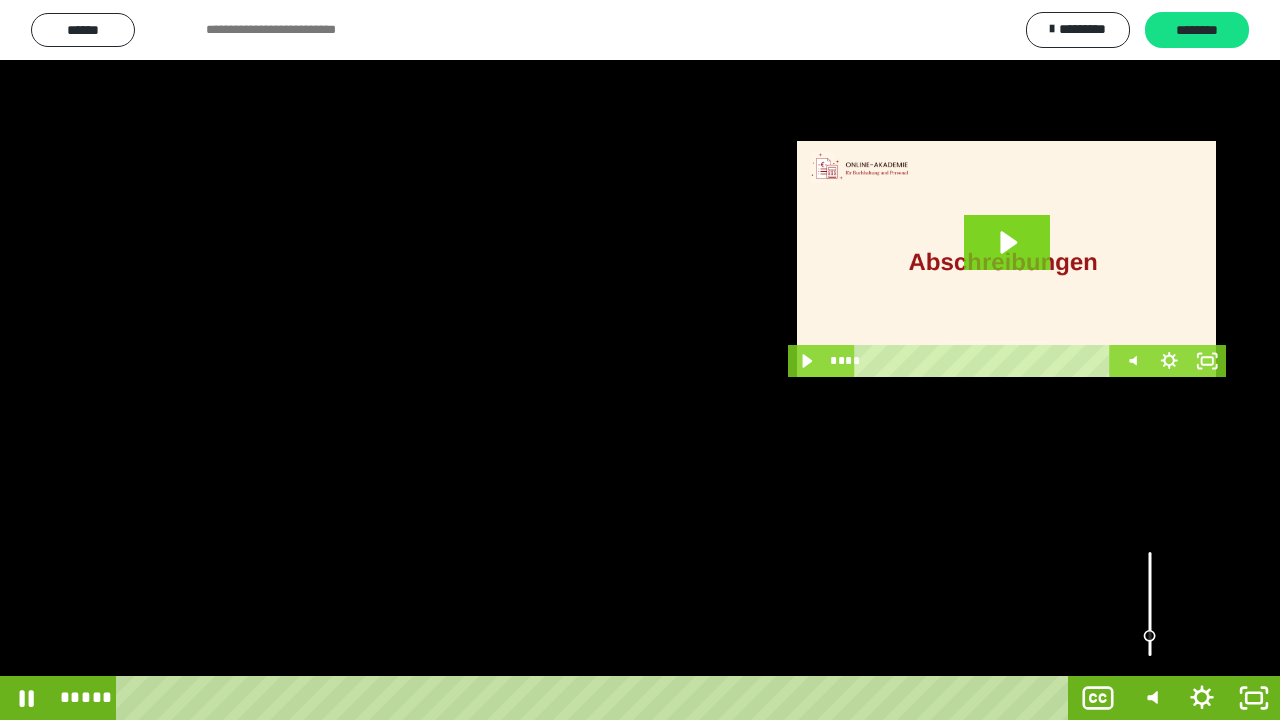 click at bounding box center (1150, 604) 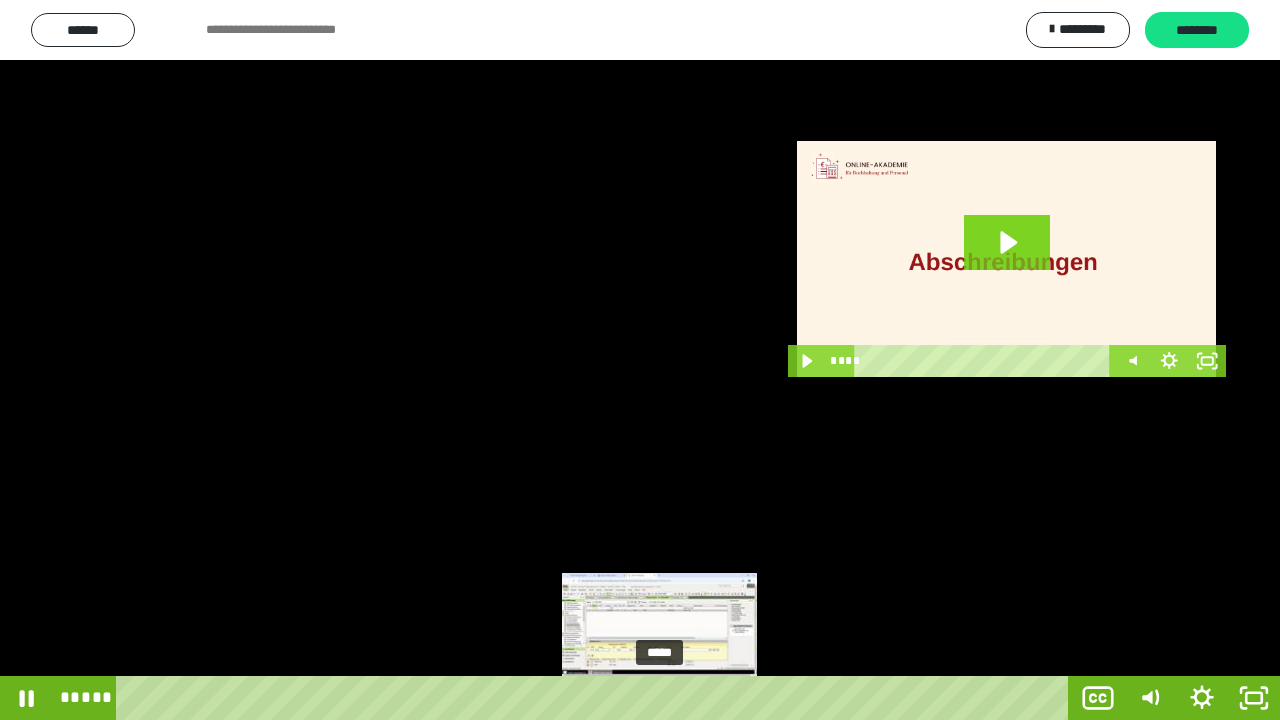 click at bounding box center [667, 698] 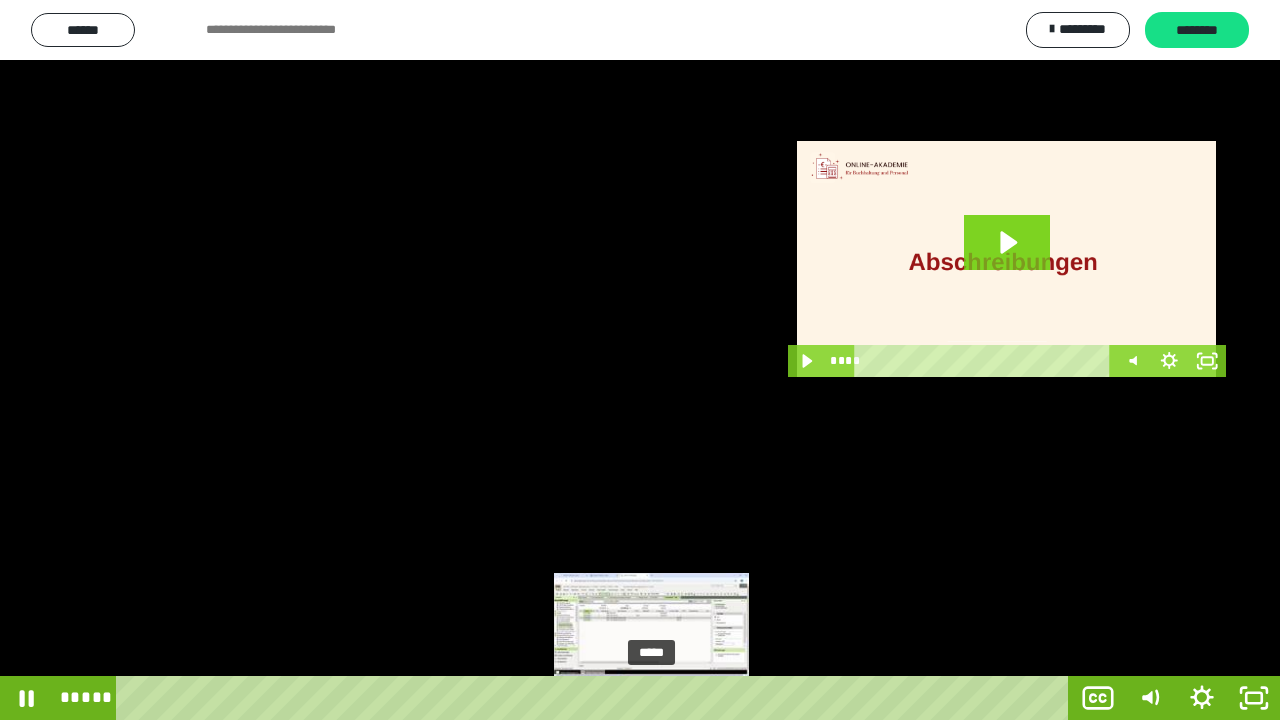 click at bounding box center (660, 698) 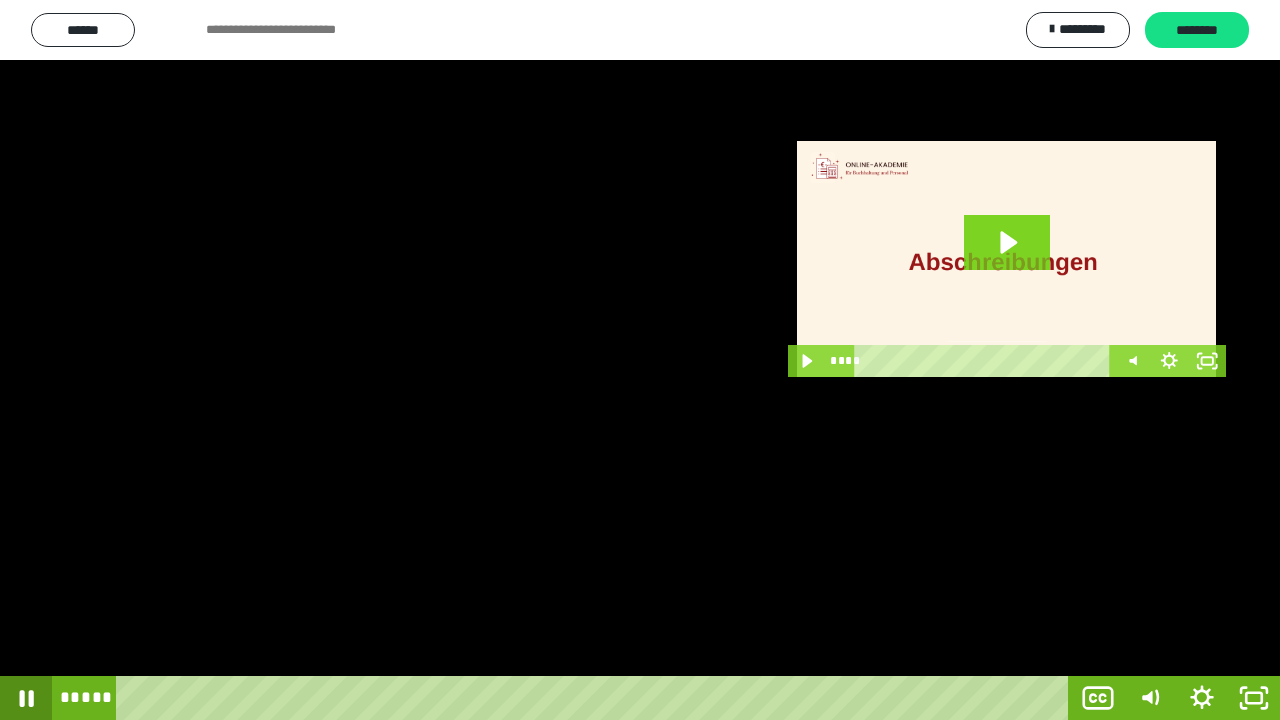 click 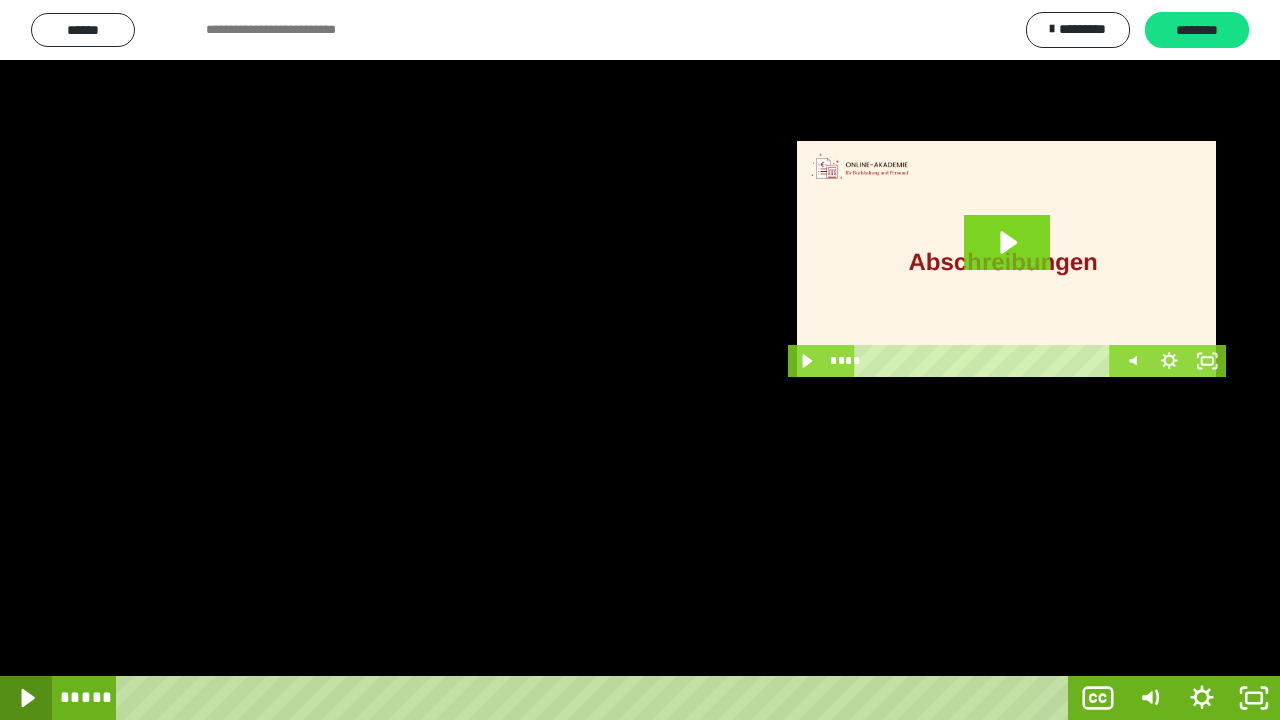 click 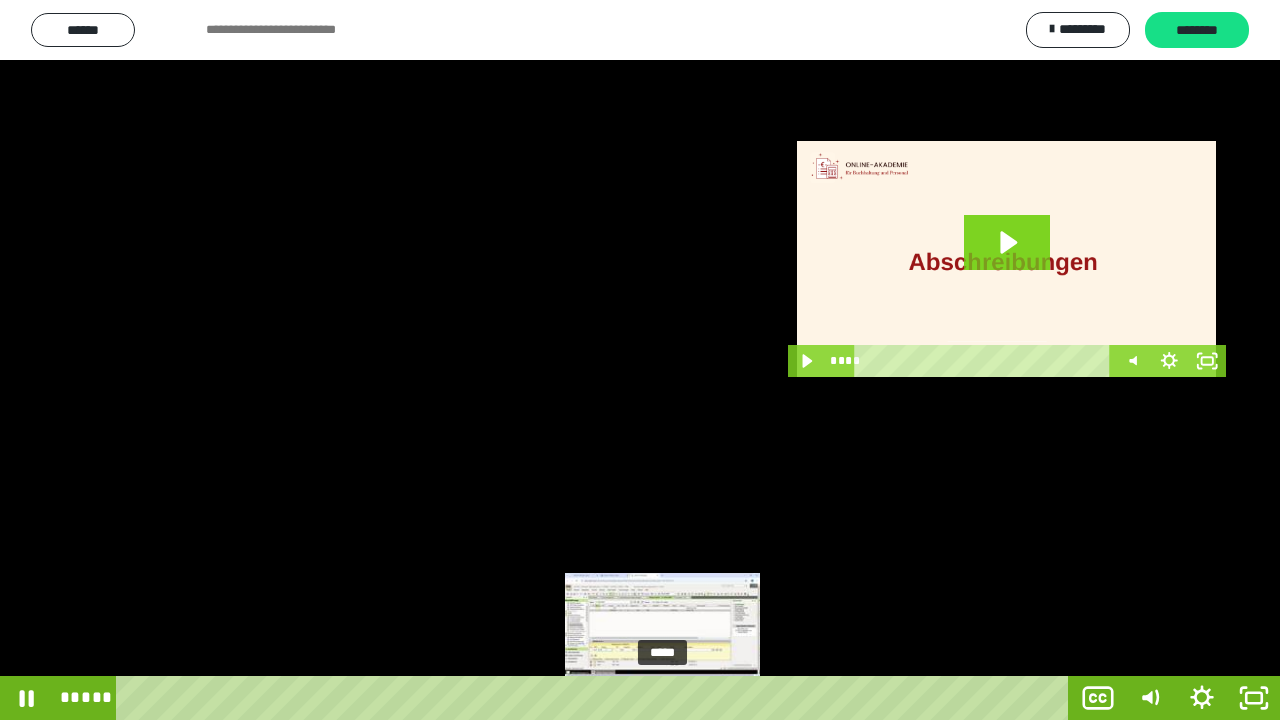 click on "*****" at bounding box center (596, 698) 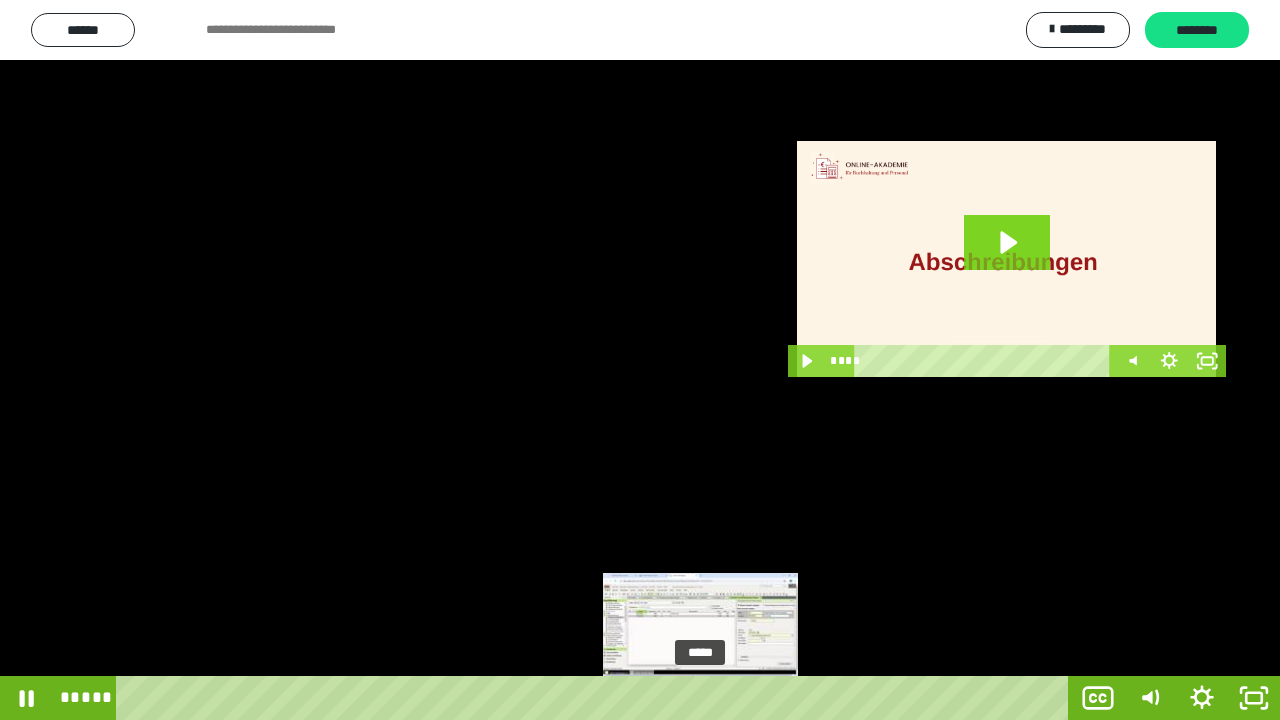 click on "*****" at bounding box center [596, 698] 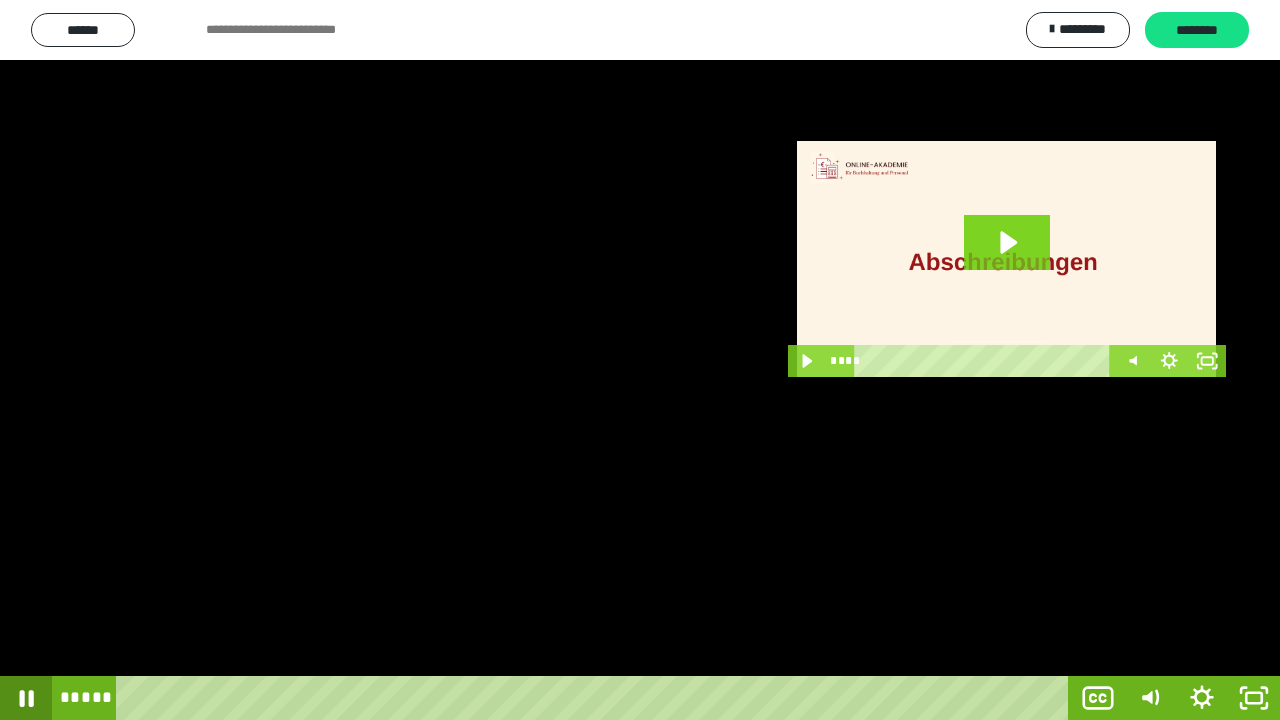 click 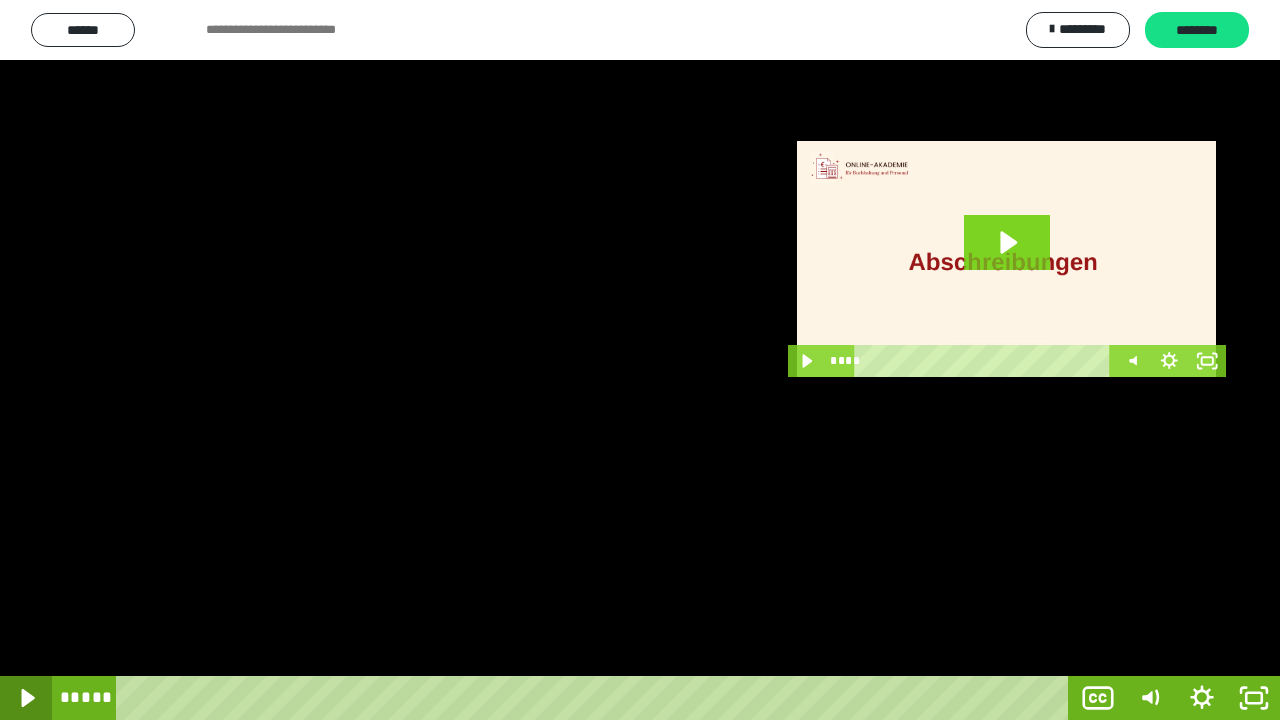 click 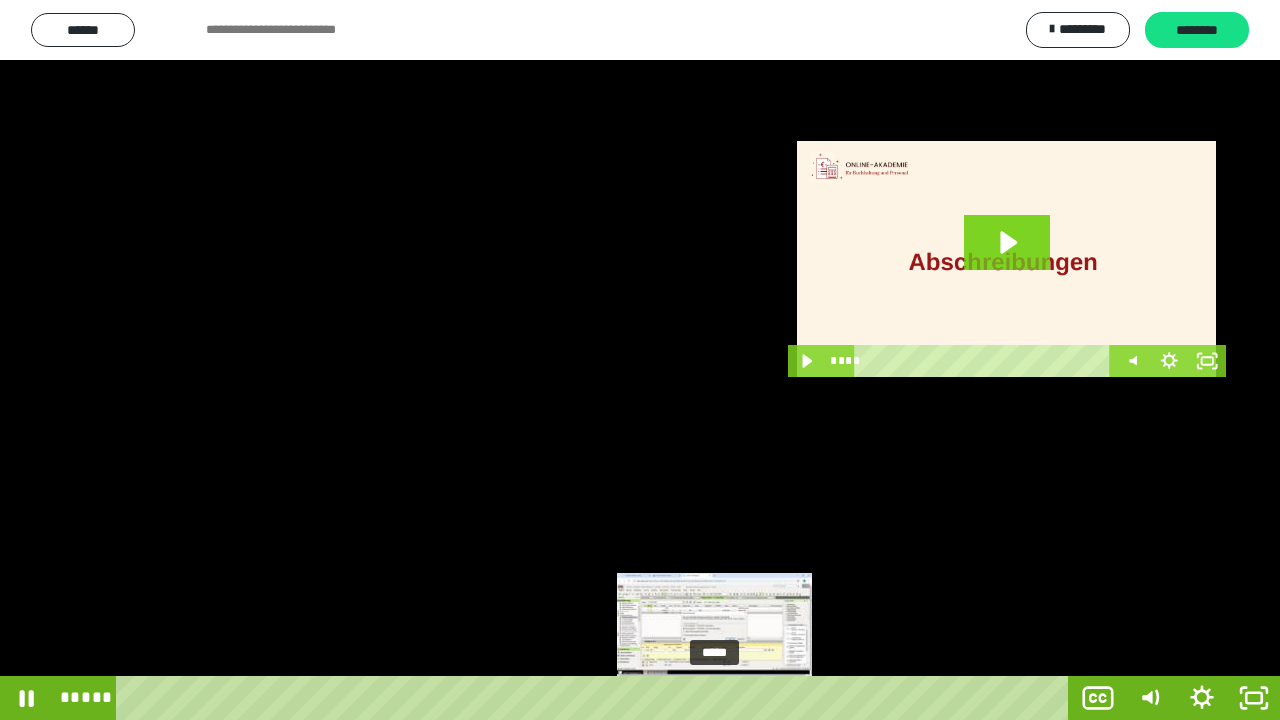 click at bounding box center [725, 698] 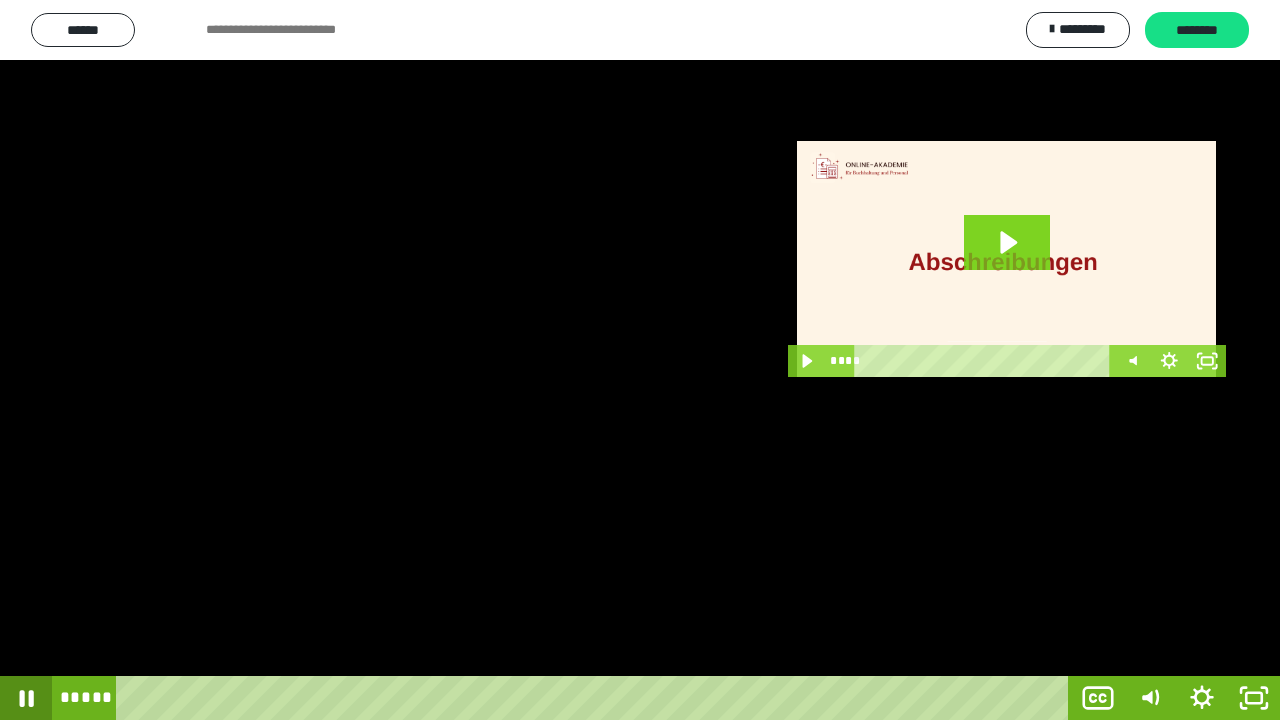 click 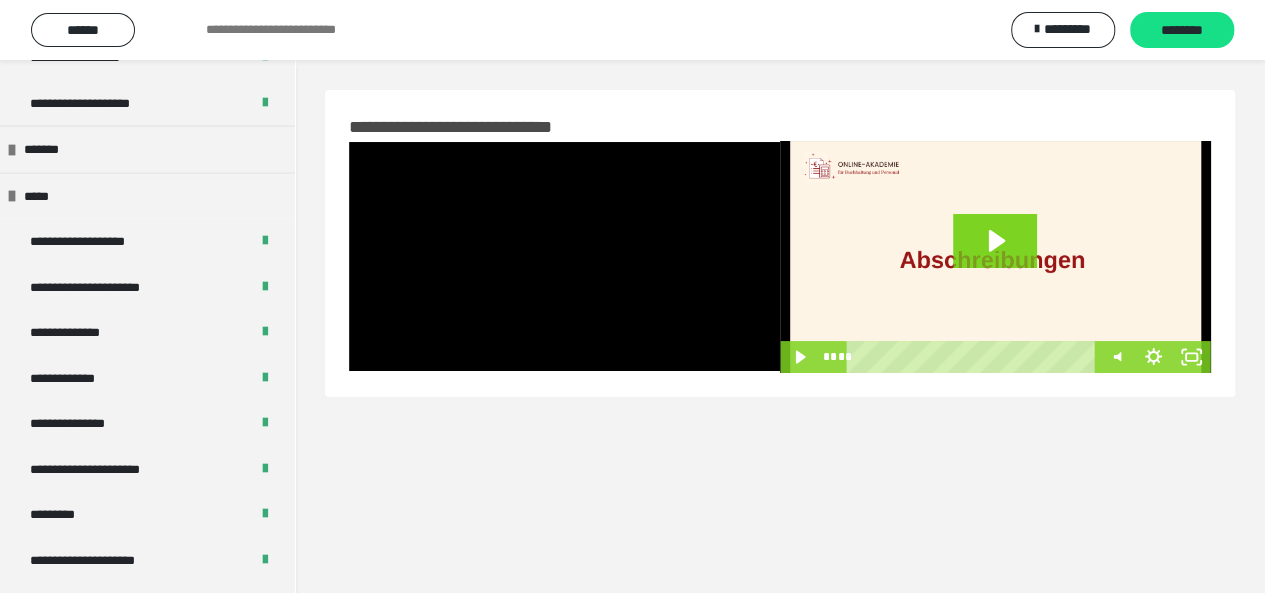 scroll, scrollTop: 2327, scrollLeft: 0, axis: vertical 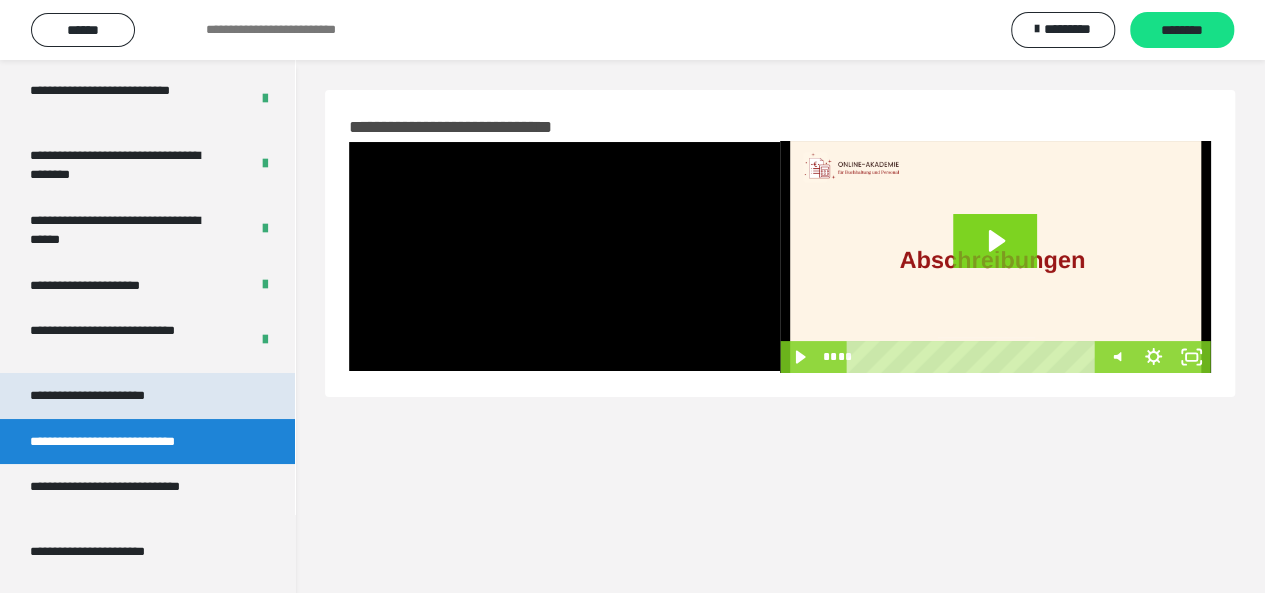 click on "**********" at bounding box center [111, 396] 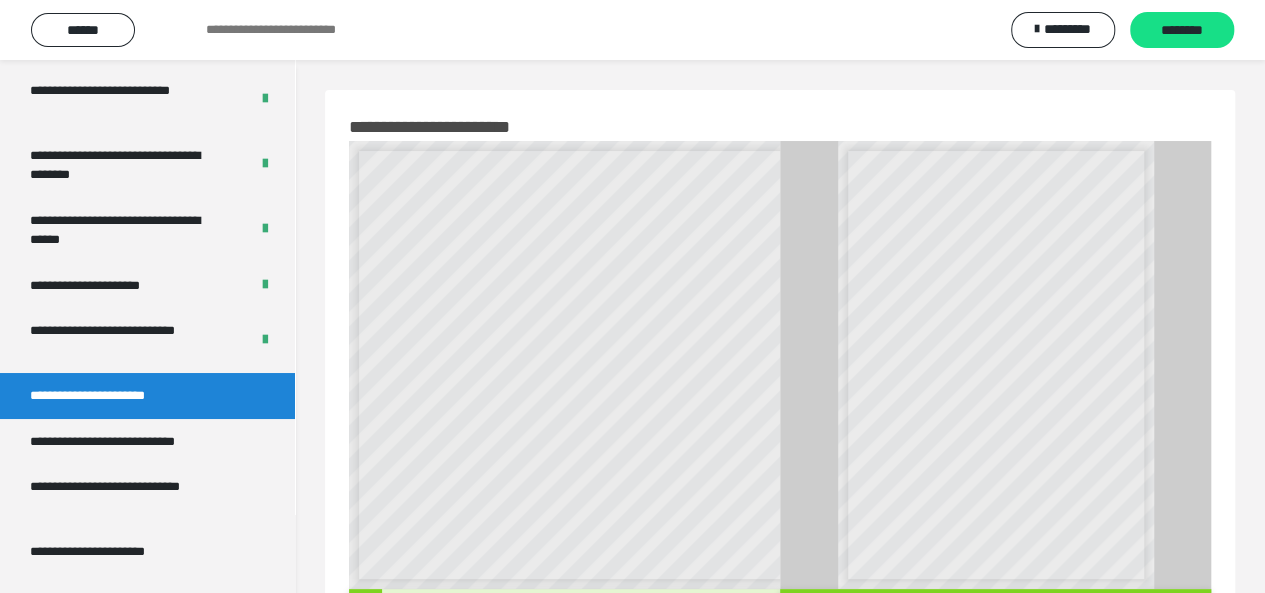 scroll, scrollTop: 102, scrollLeft: 0, axis: vertical 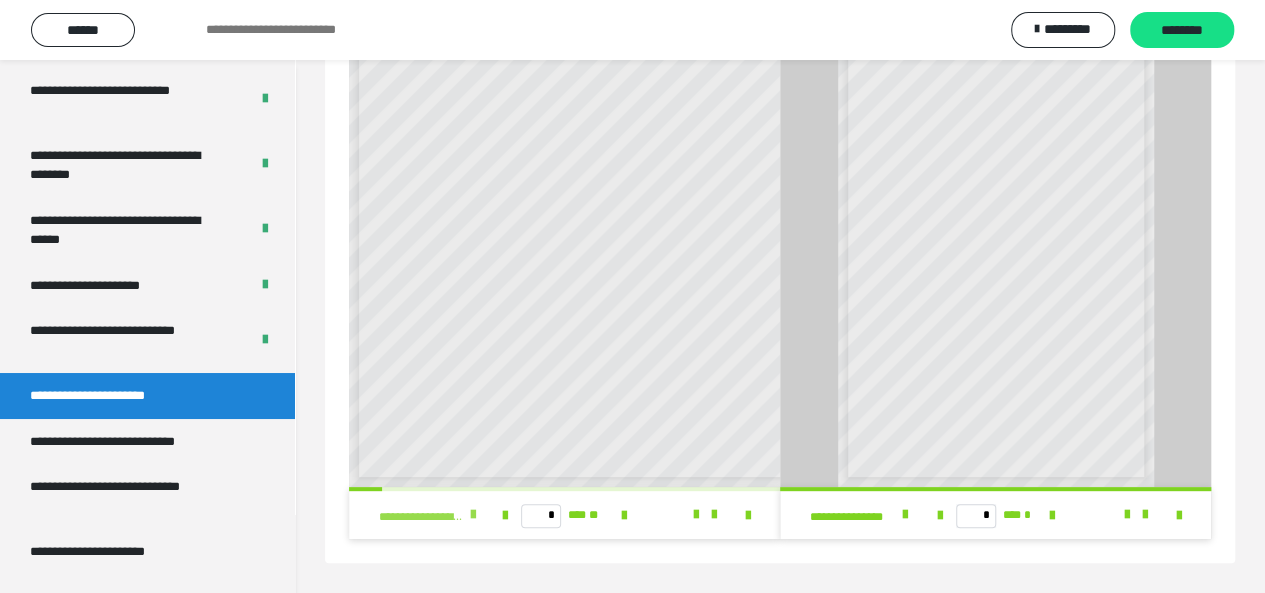 click at bounding box center [473, 515] 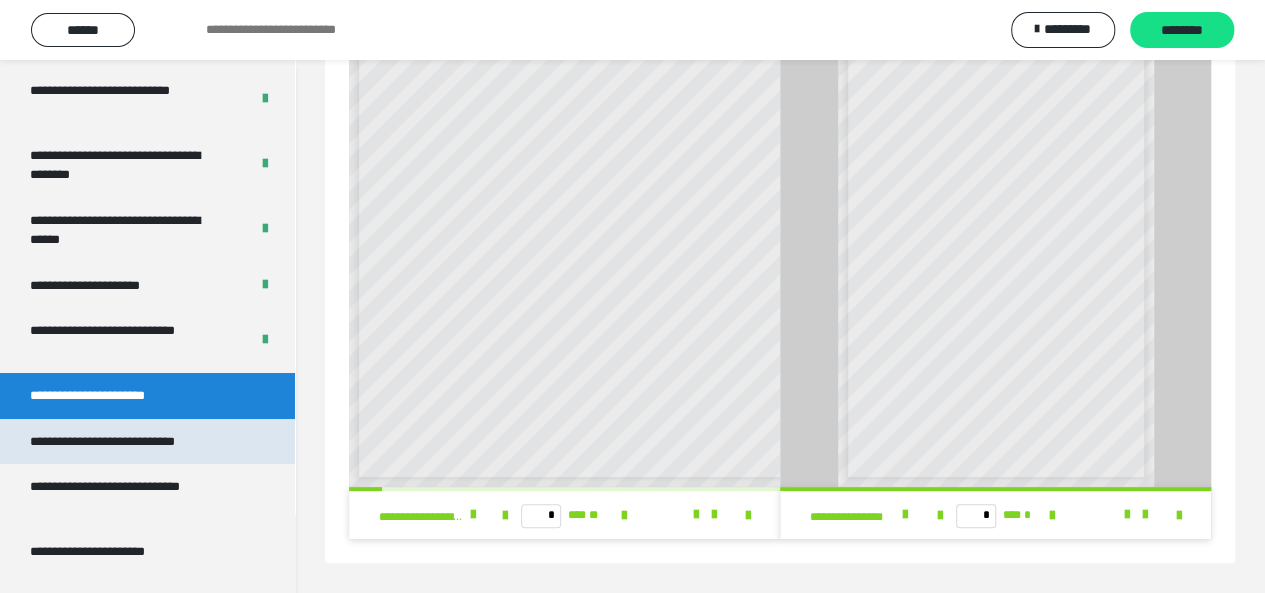 click on "**********" at bounding box center (147, 442) 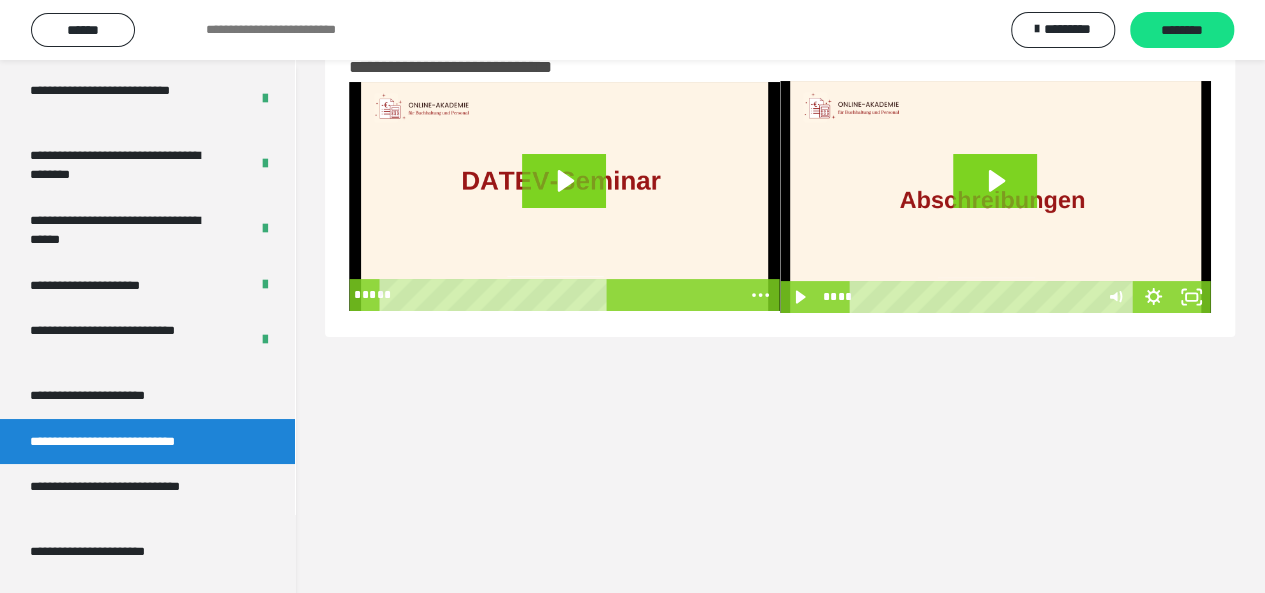scroll, scrollTop: 60, scrollLeft: 0, axis: vertical 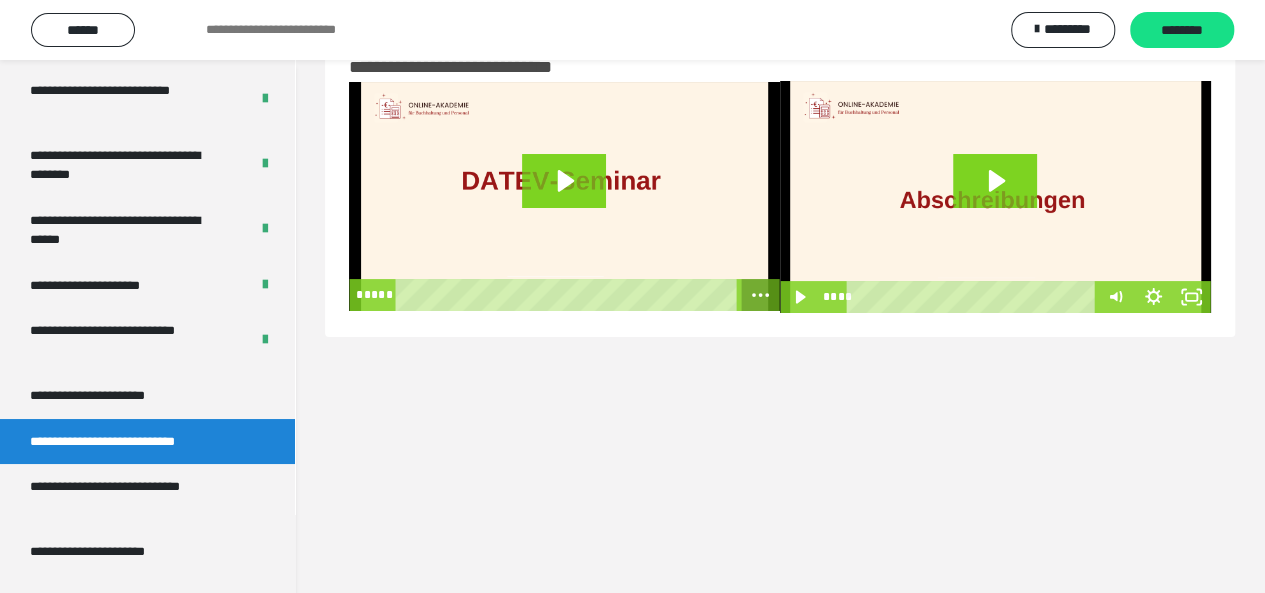 click 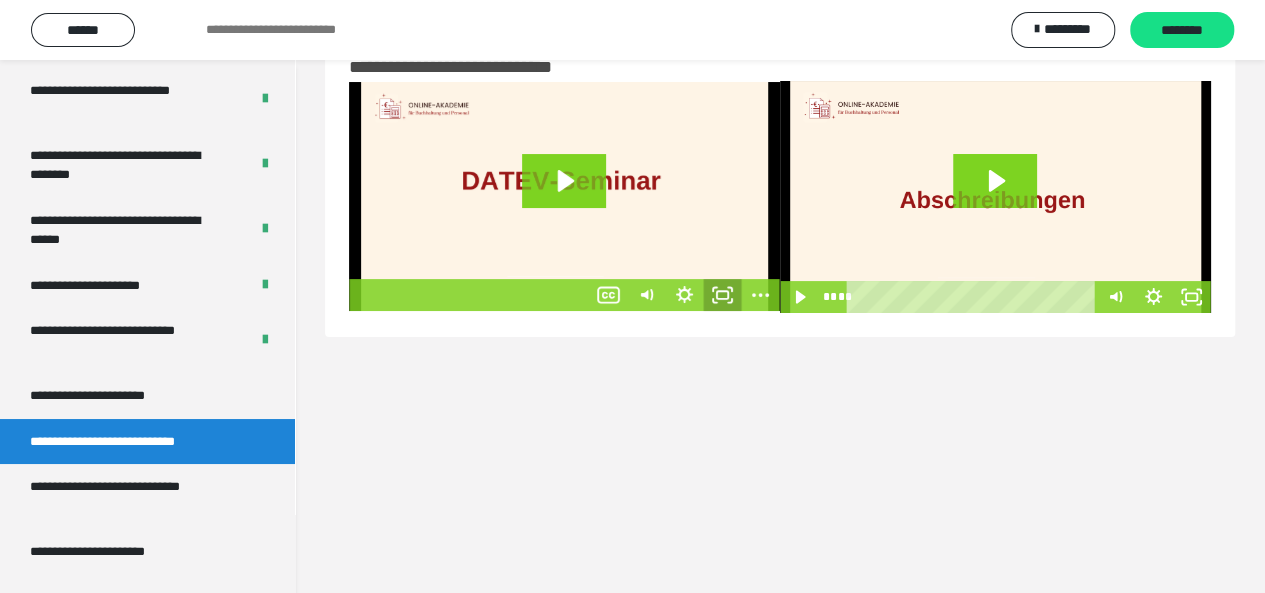 click 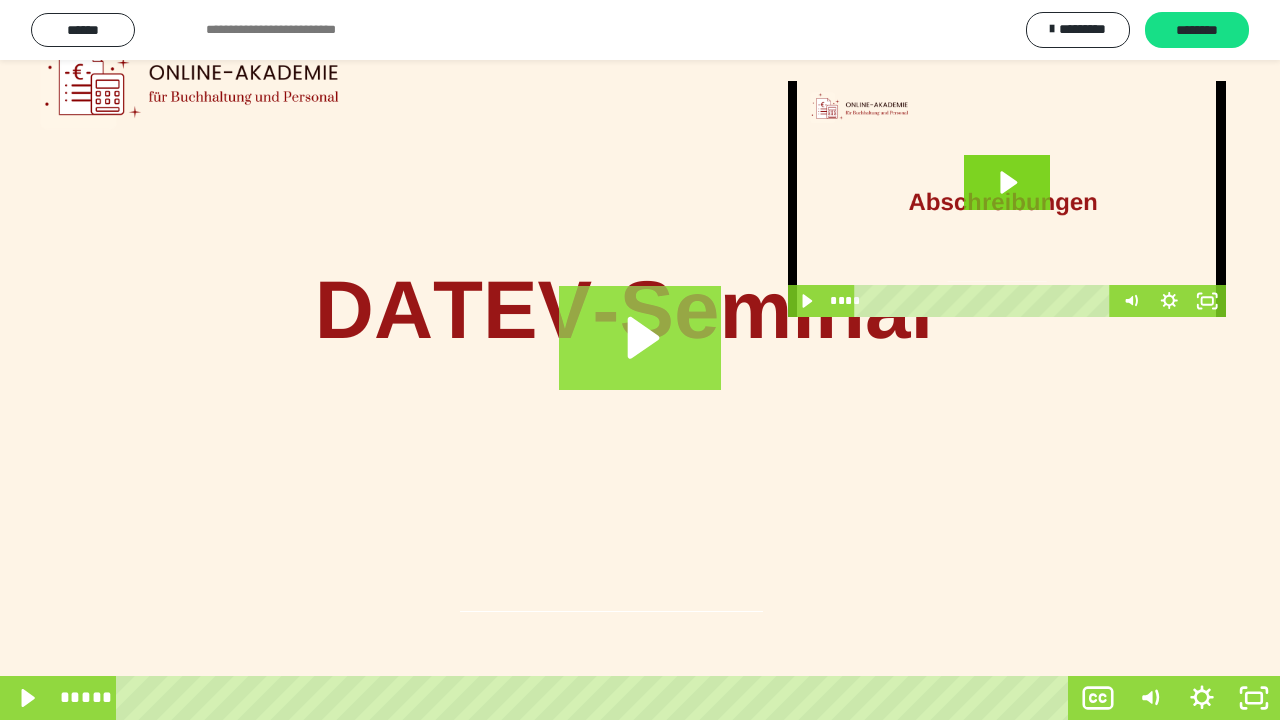 click 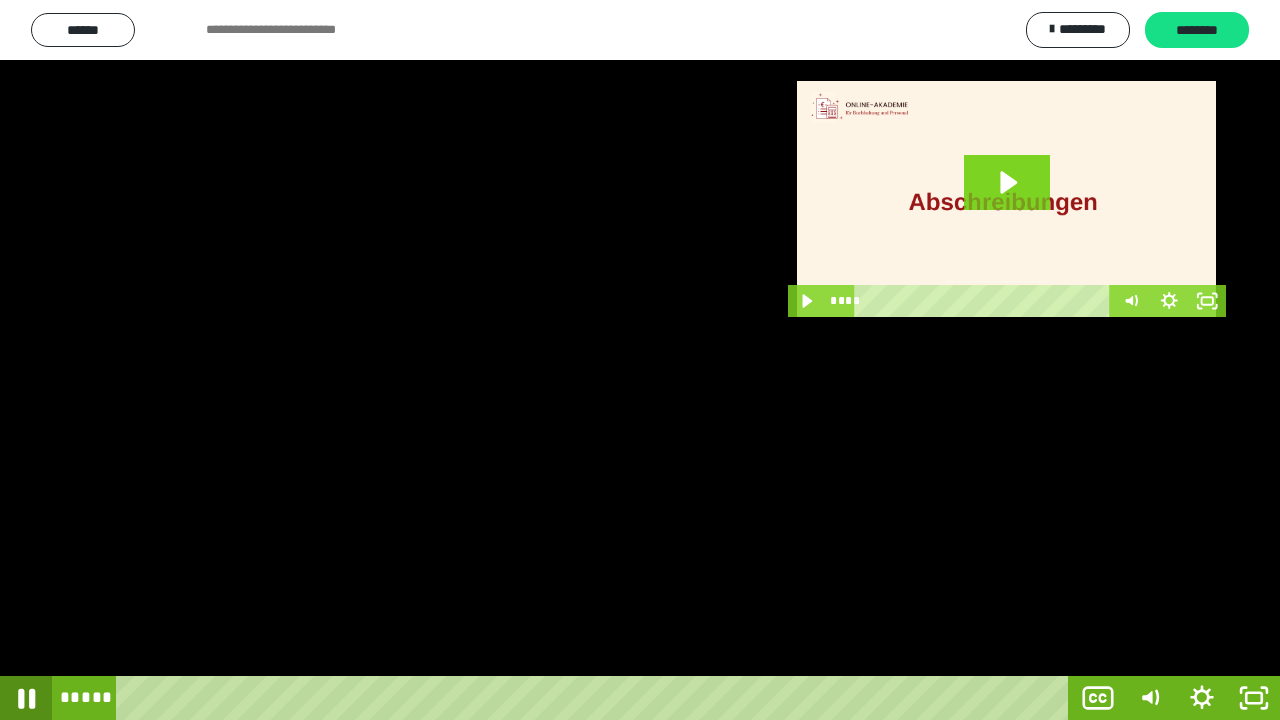 click 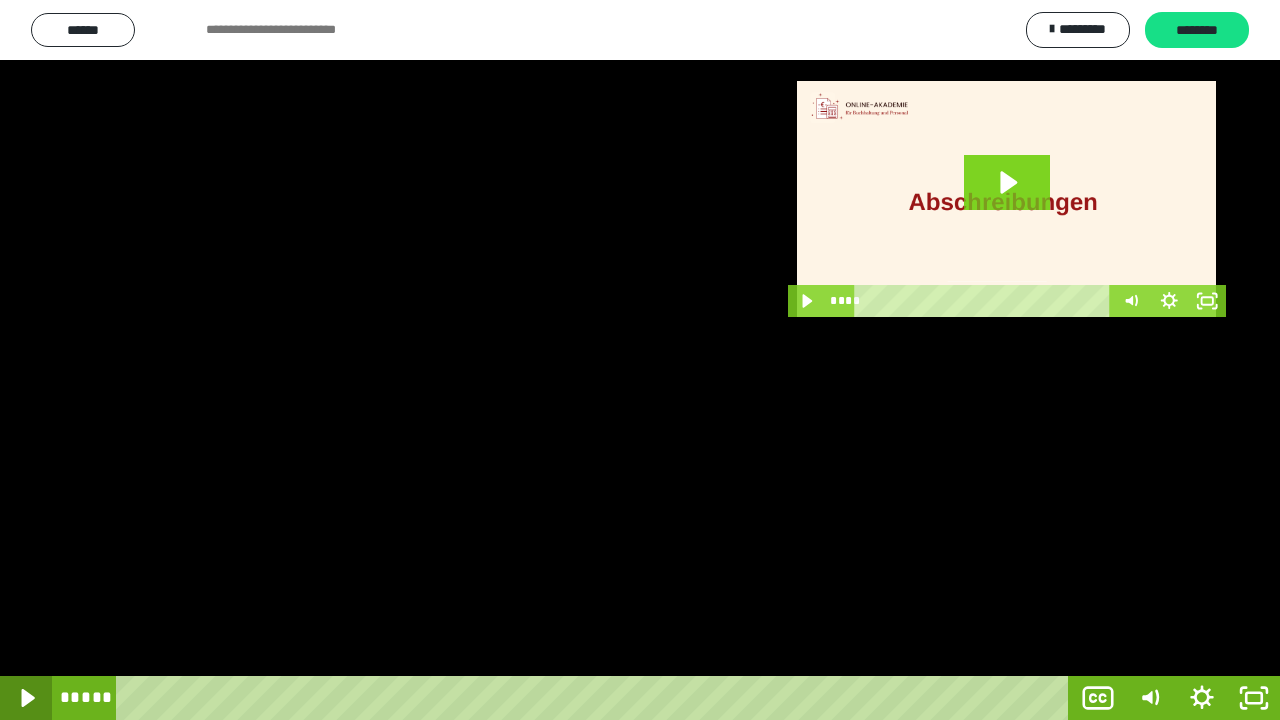 click 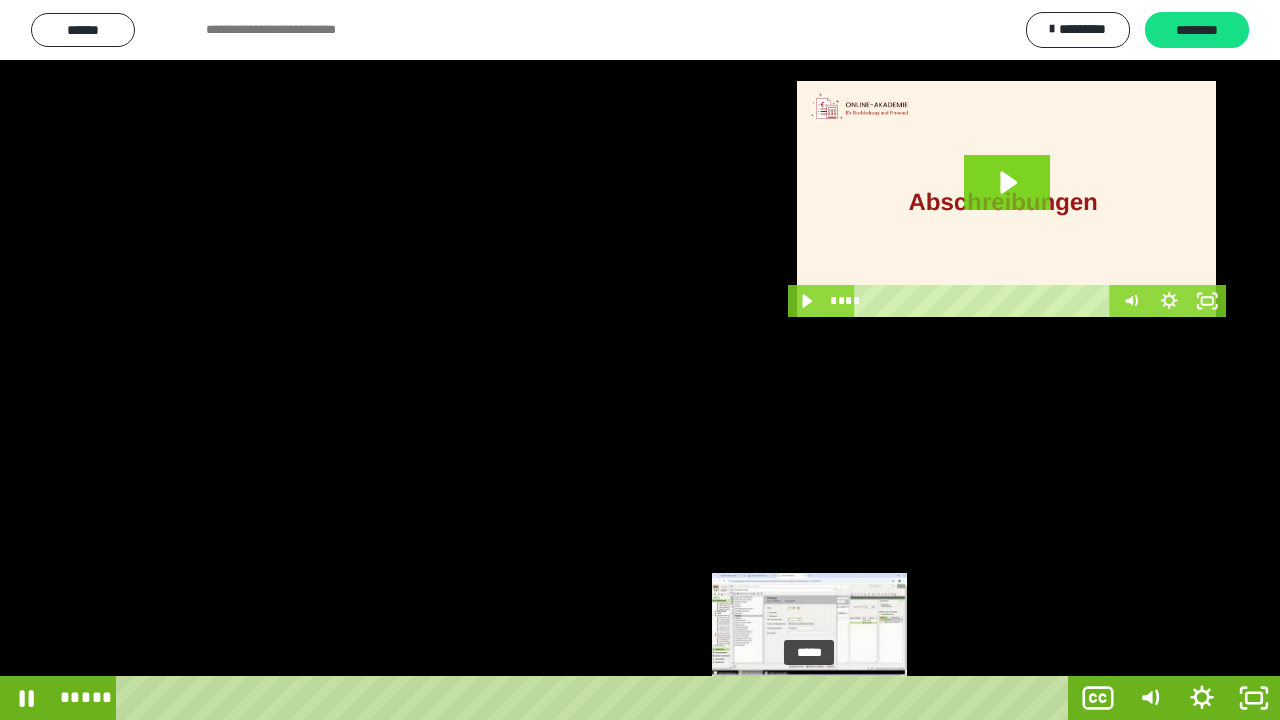 click on "*****" at bounding box center [596, 698] 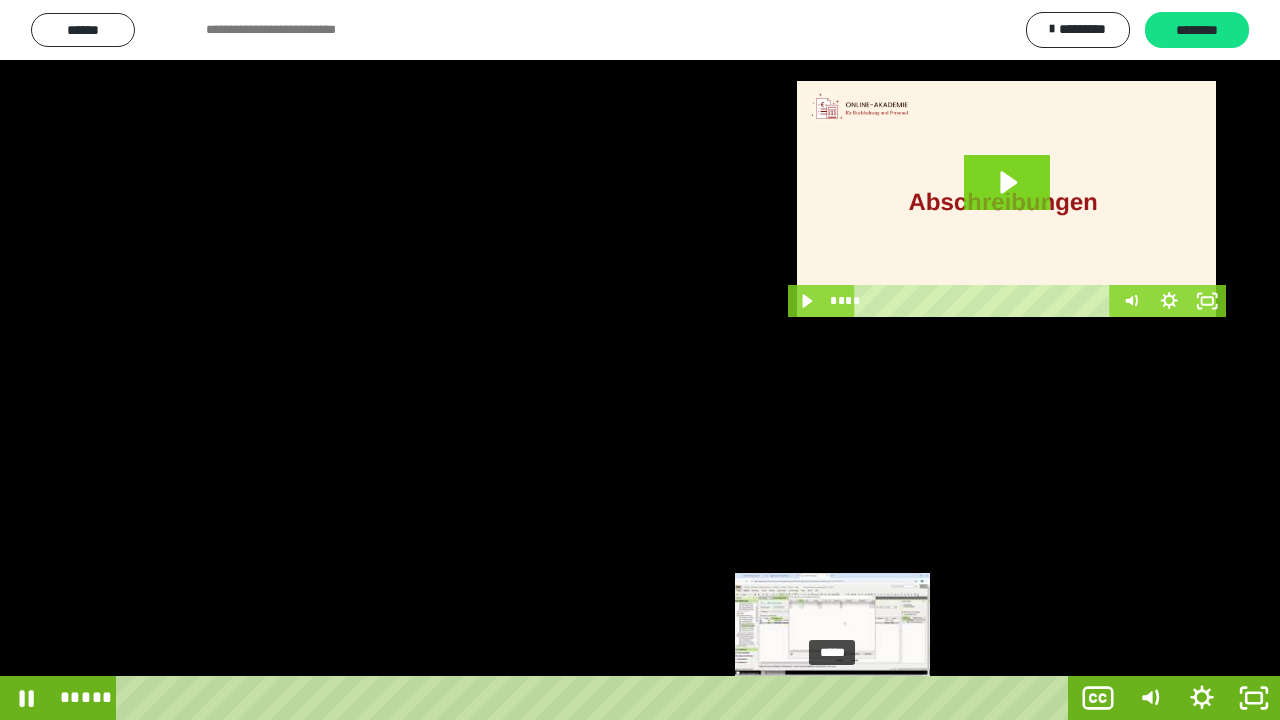 click at bounding box center (832, 698) 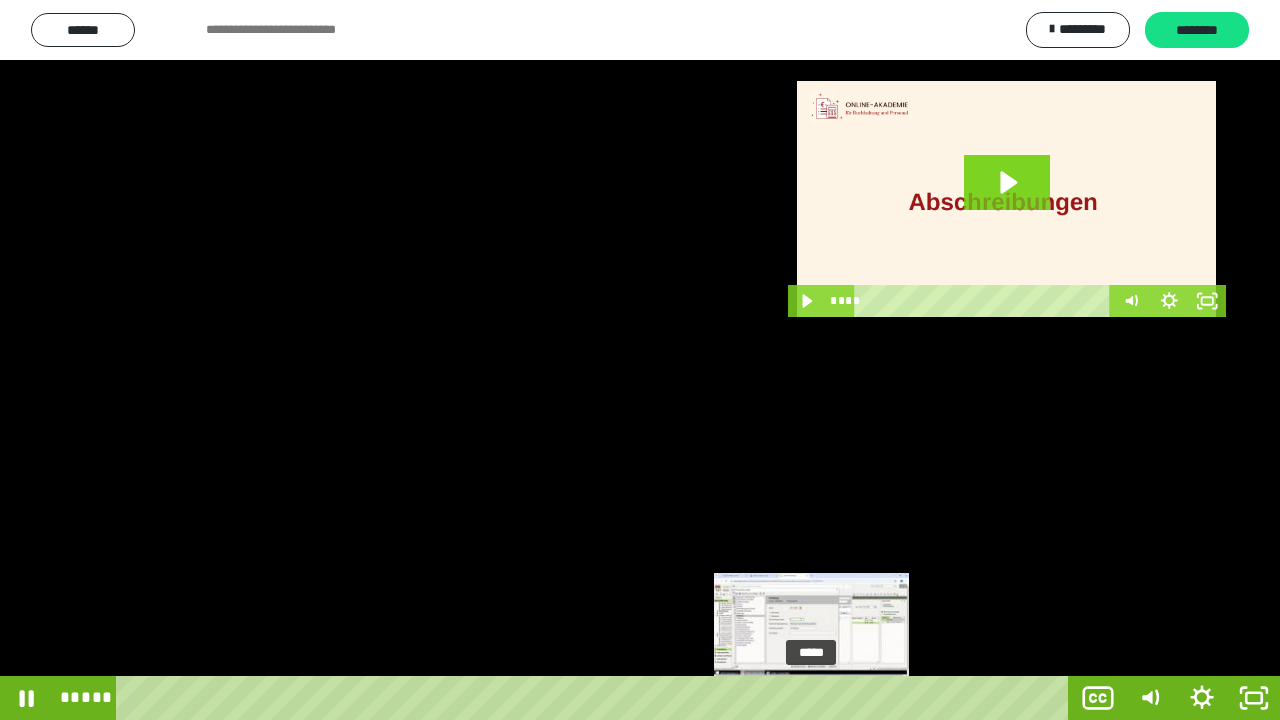 click on "*****" at bounding box center [596, 698] 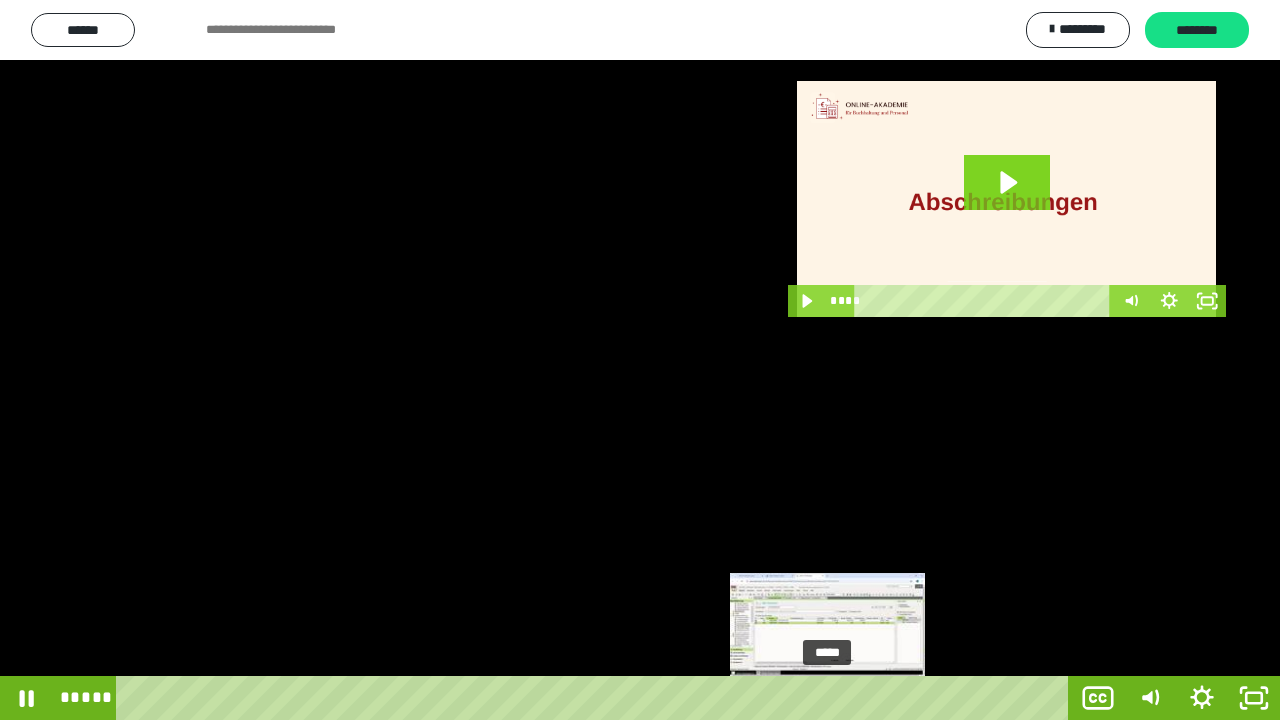 click at bounding box center (827, 698) 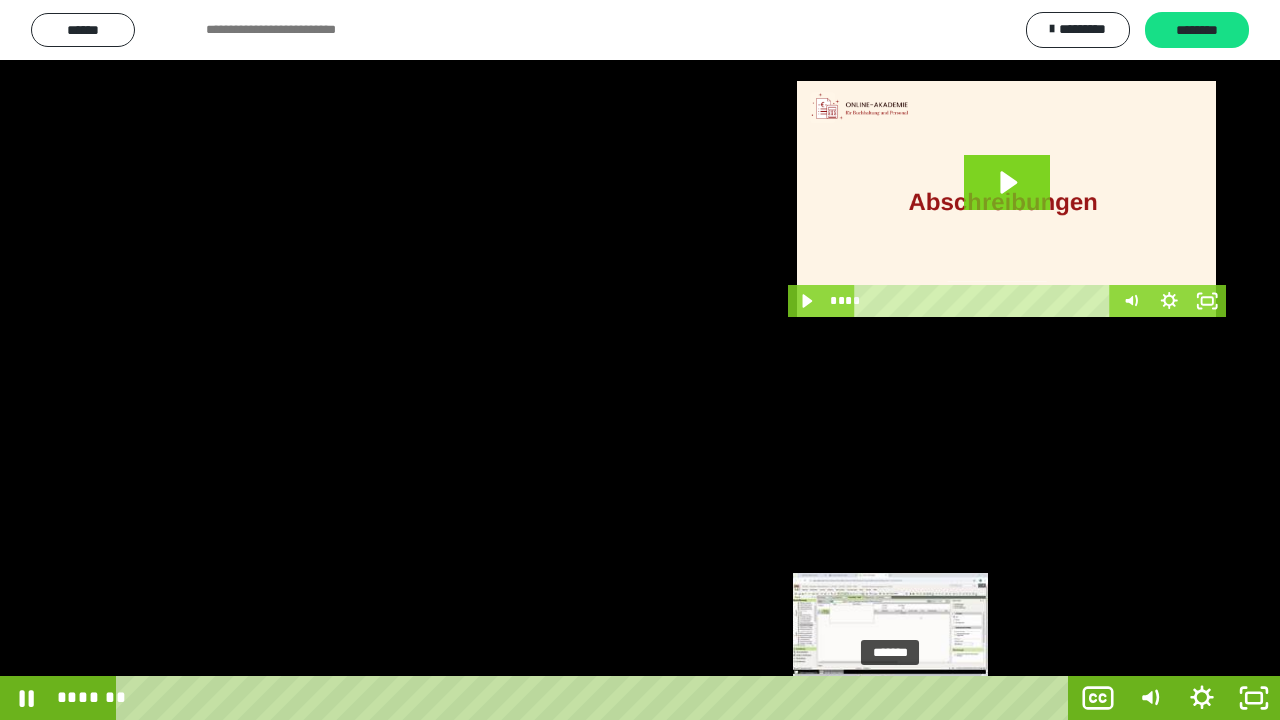 click at bounding box center [890, 698] 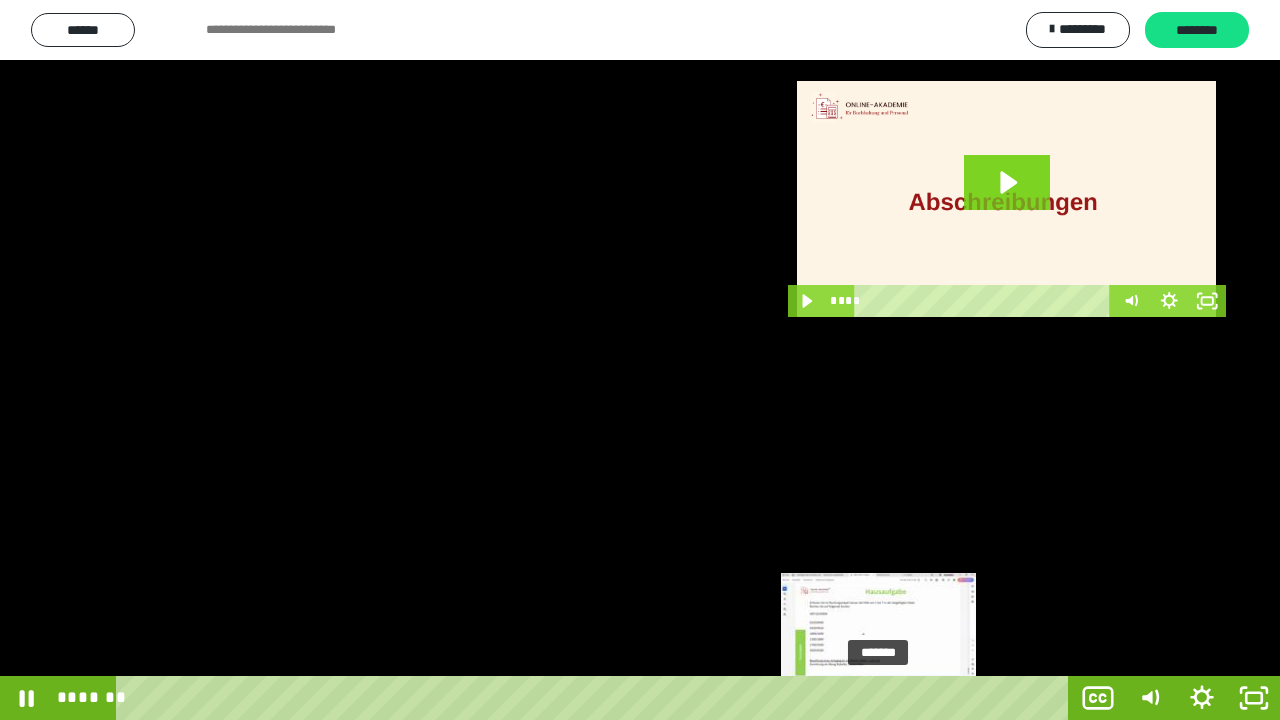 click on "*******" at bounding box center [596, 698] 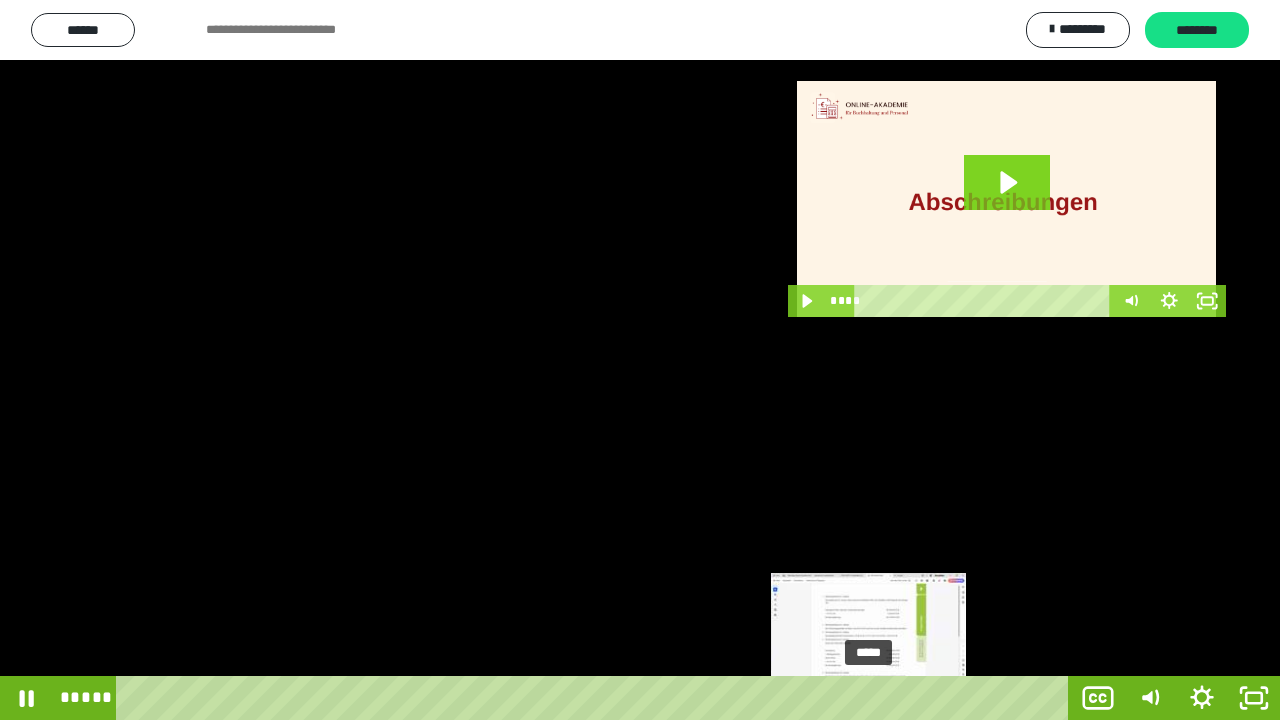 click at bounding box center [869, 698] 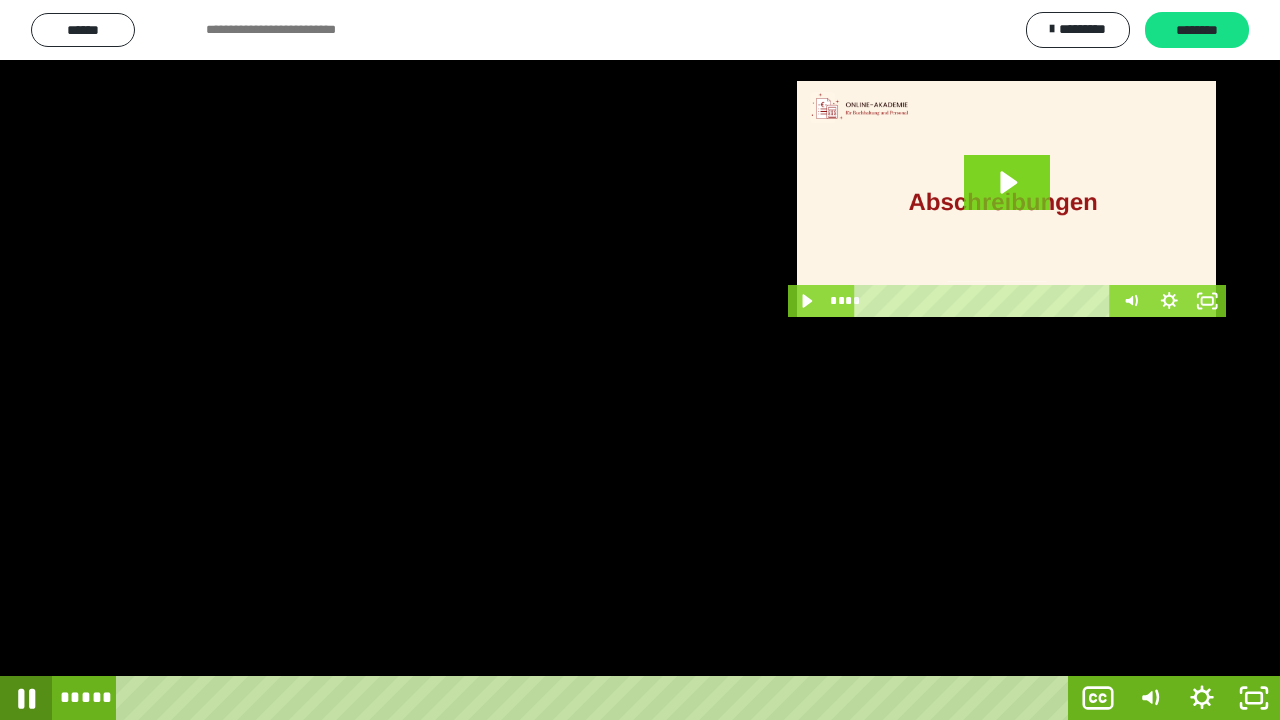 click 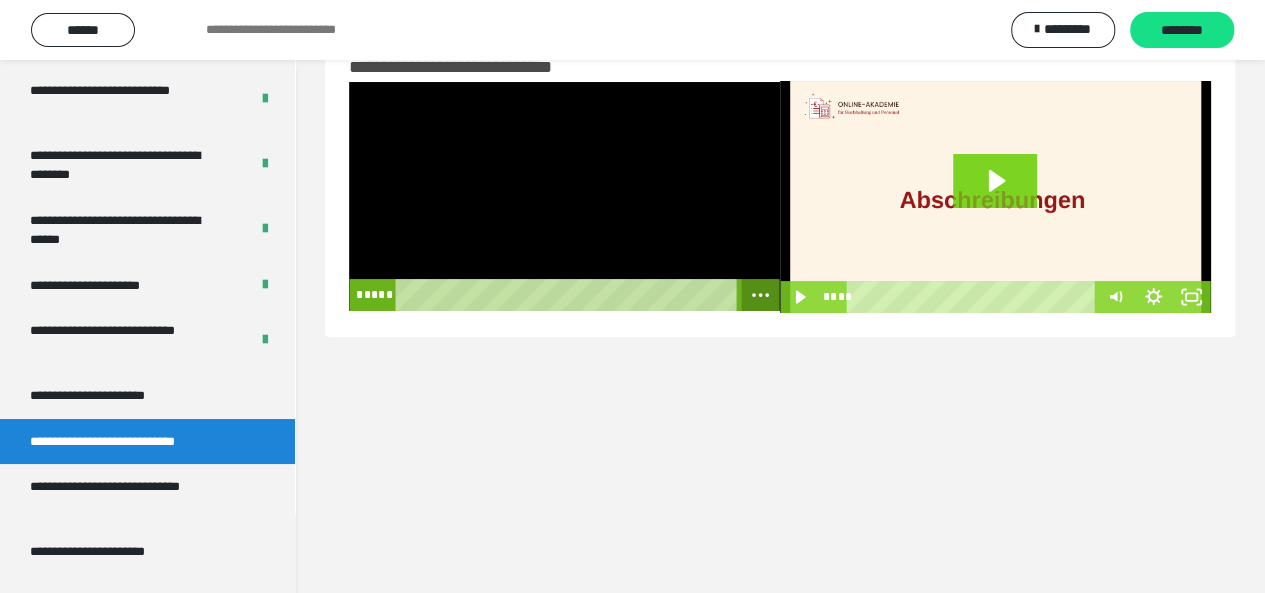 click 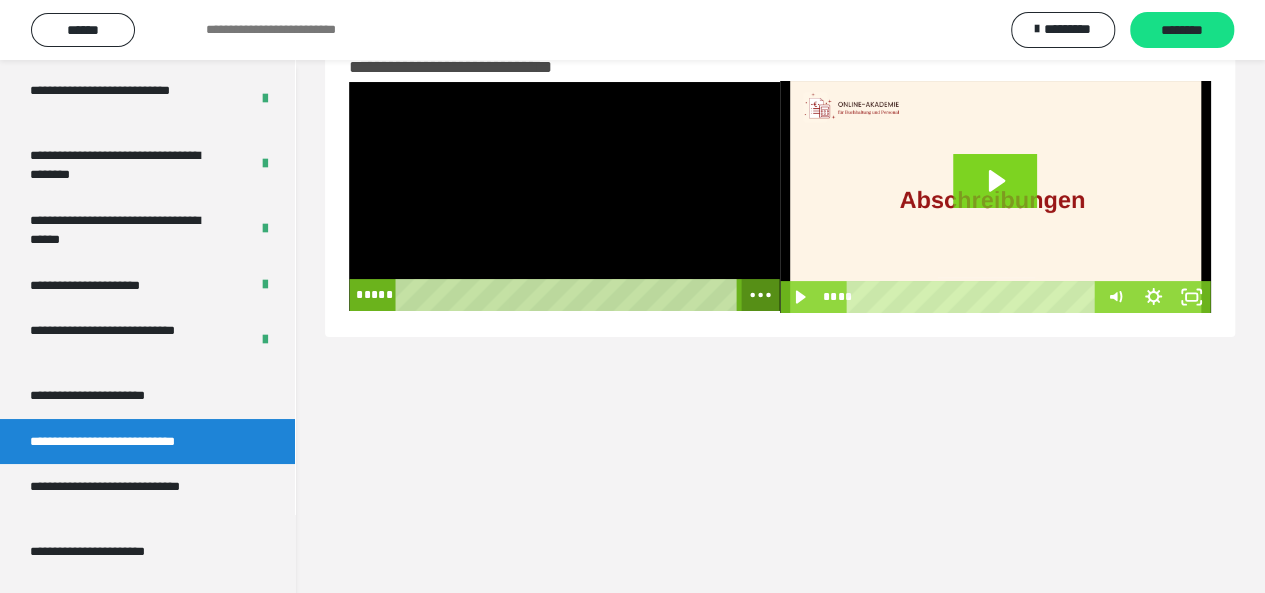 click 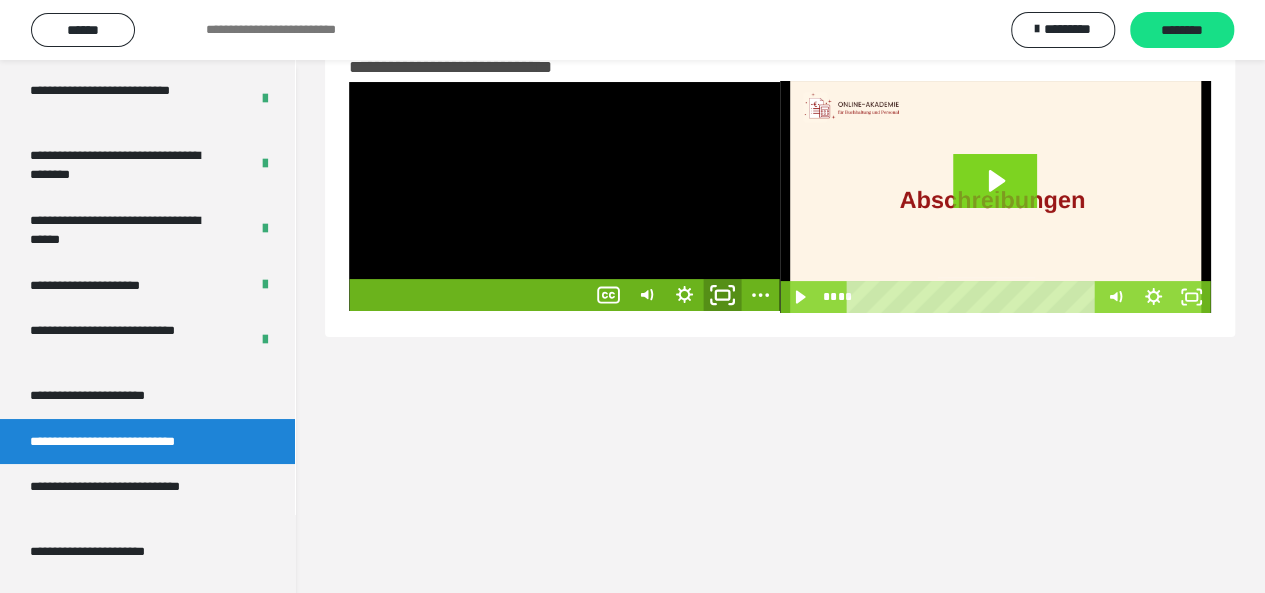 click 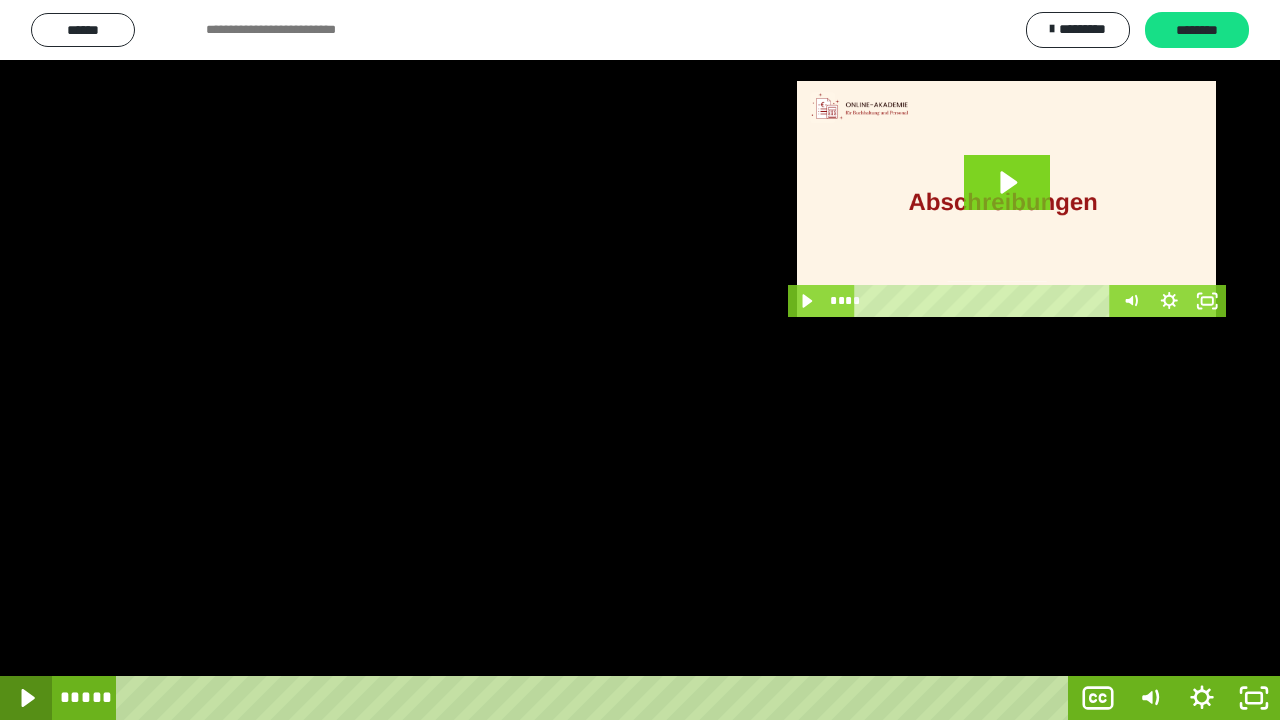 click 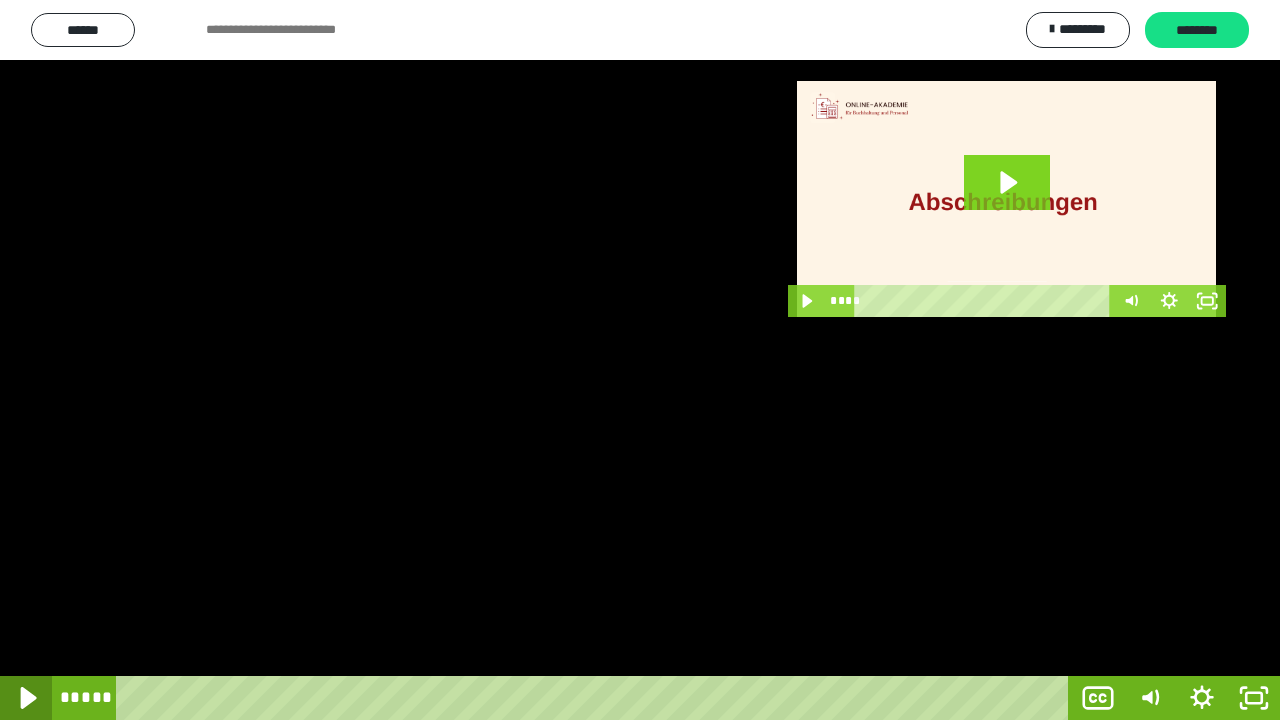 click 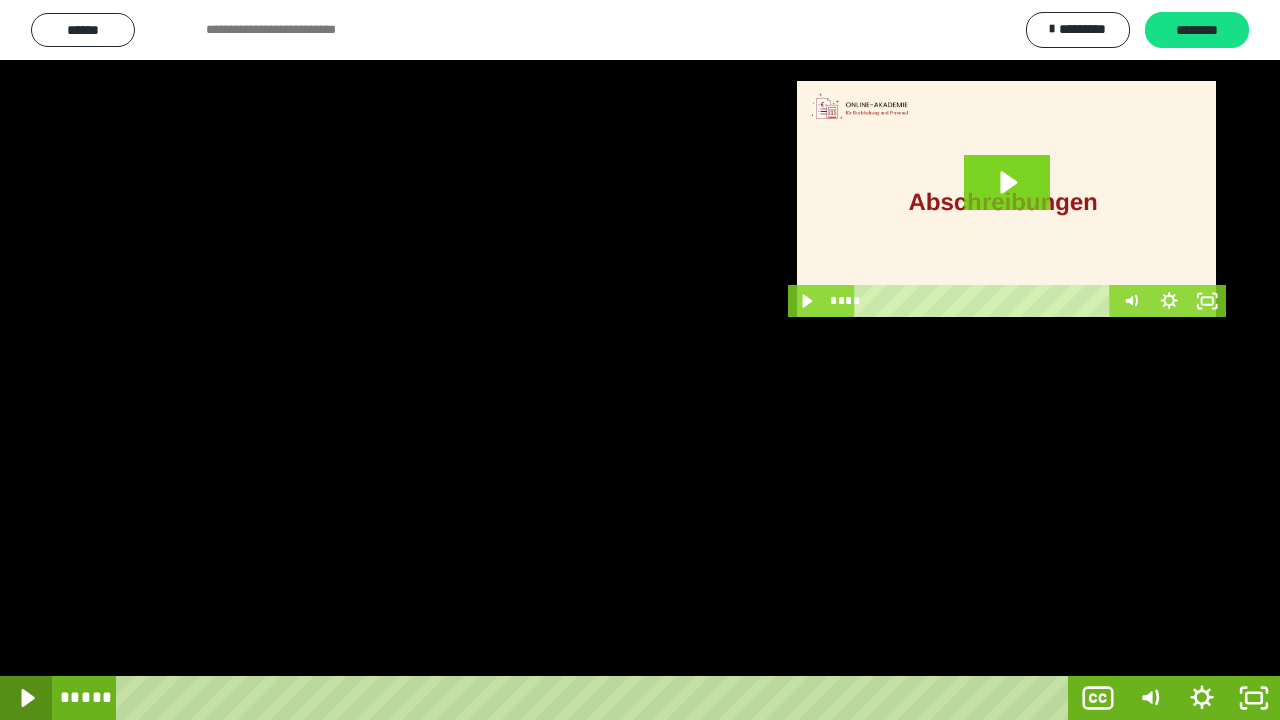 click 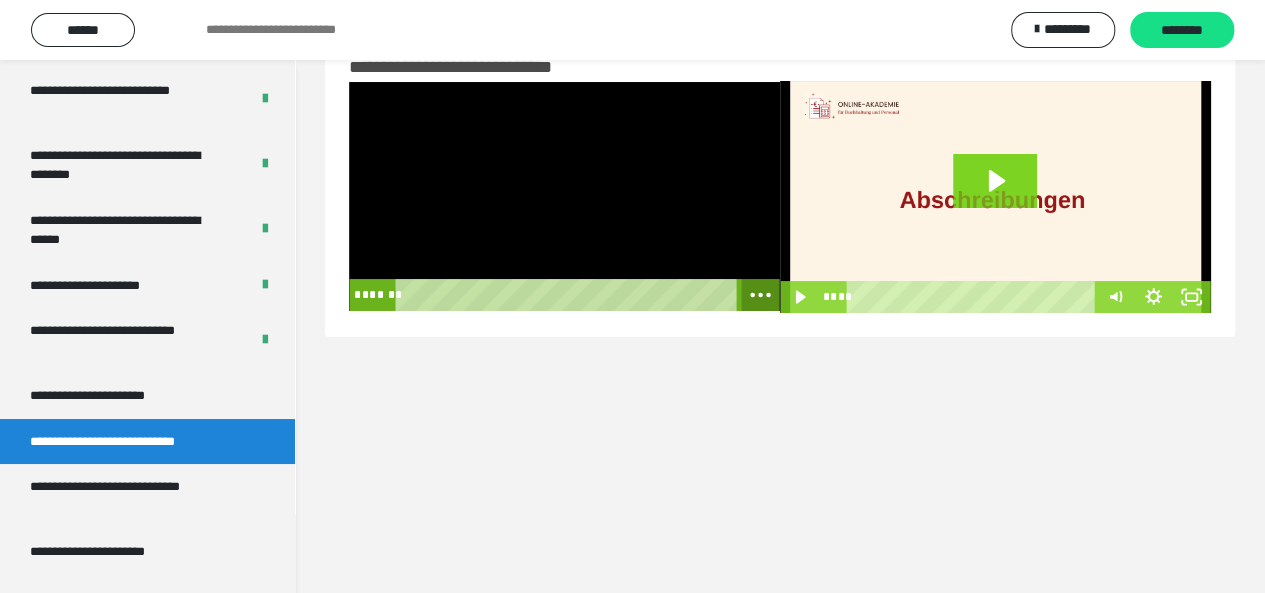 click 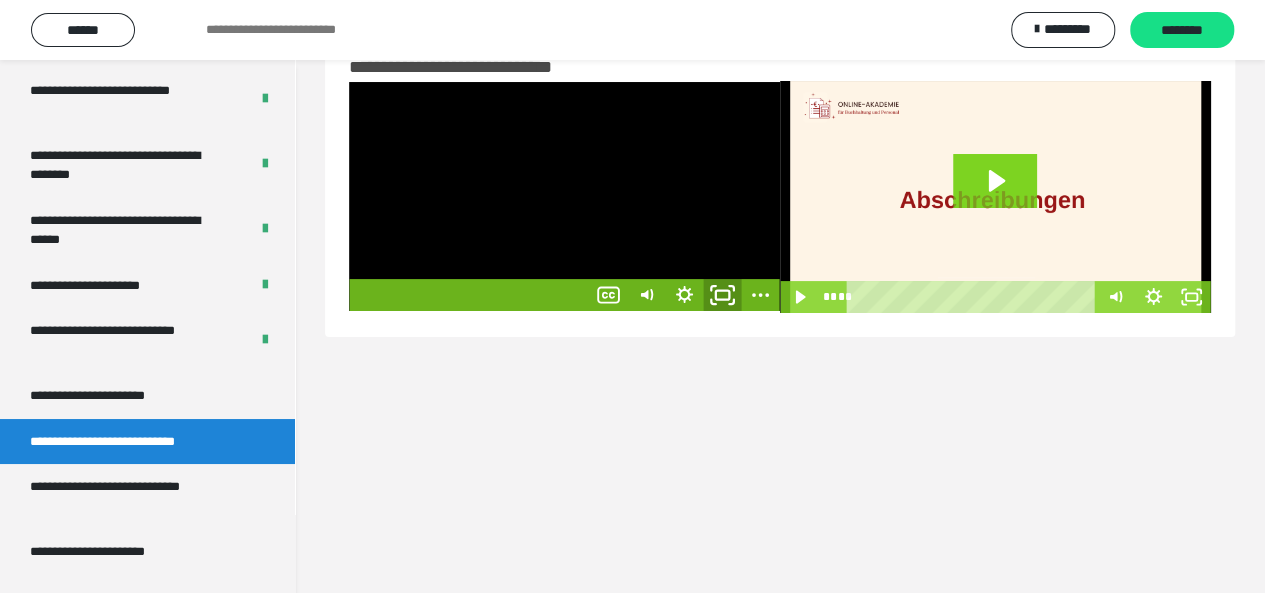 click 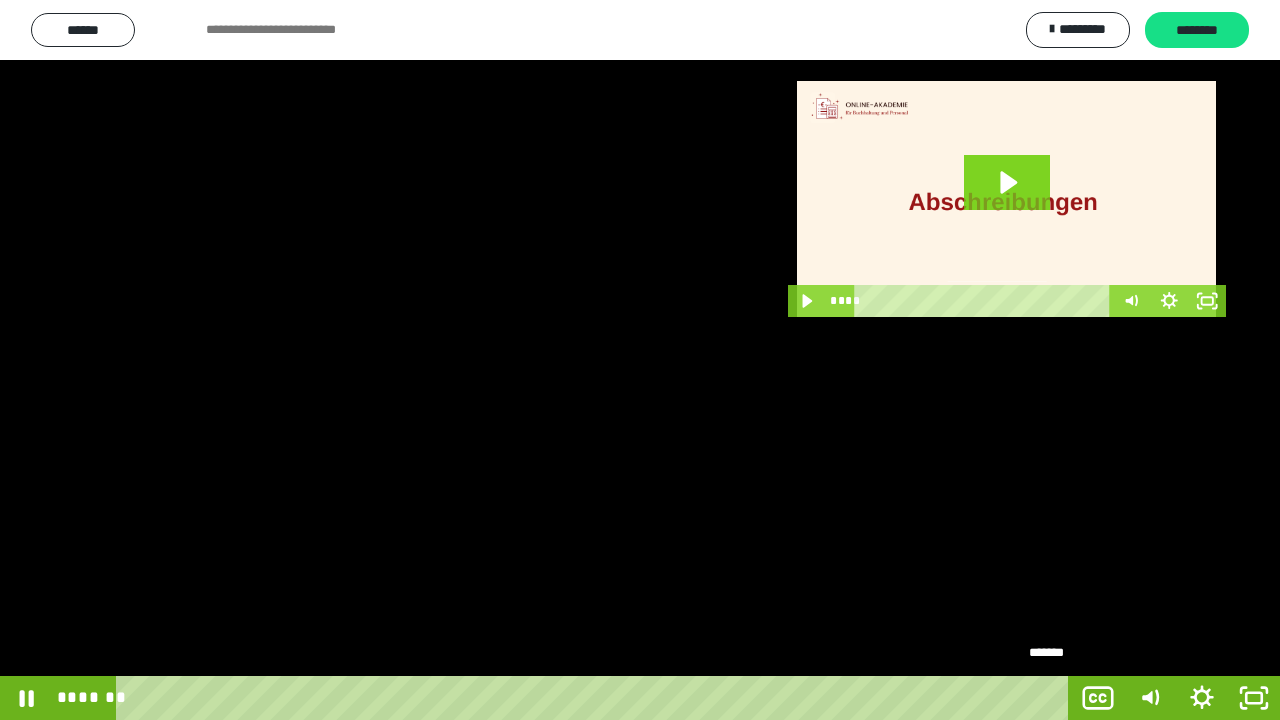 click at bounding box center [1055, 698] 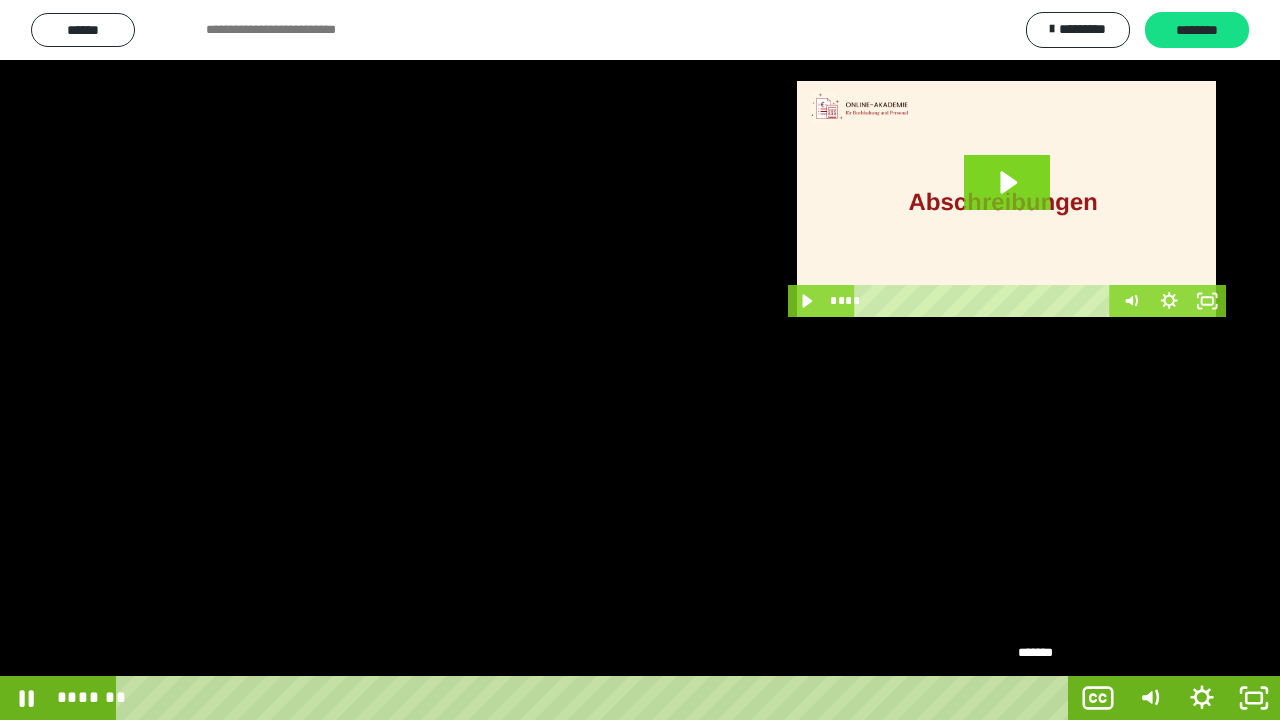 click at bounding box center [1046, 698] 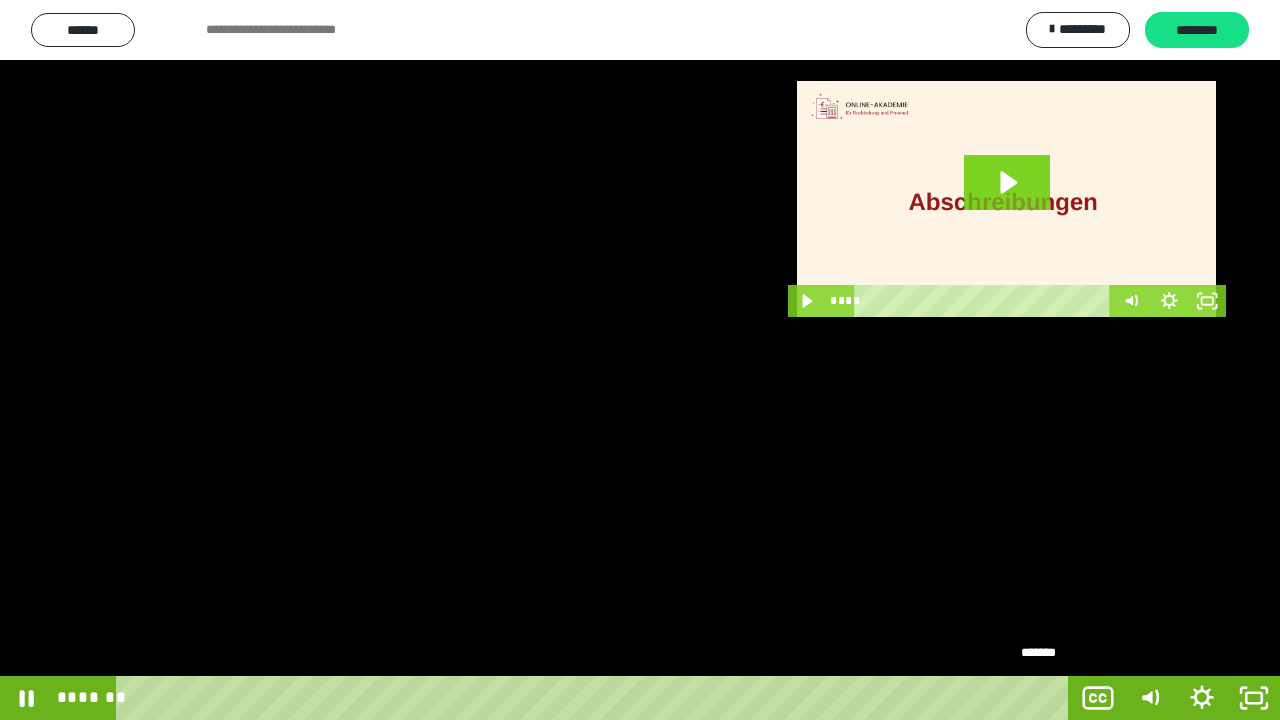 click at bounding box center (1050, 698) 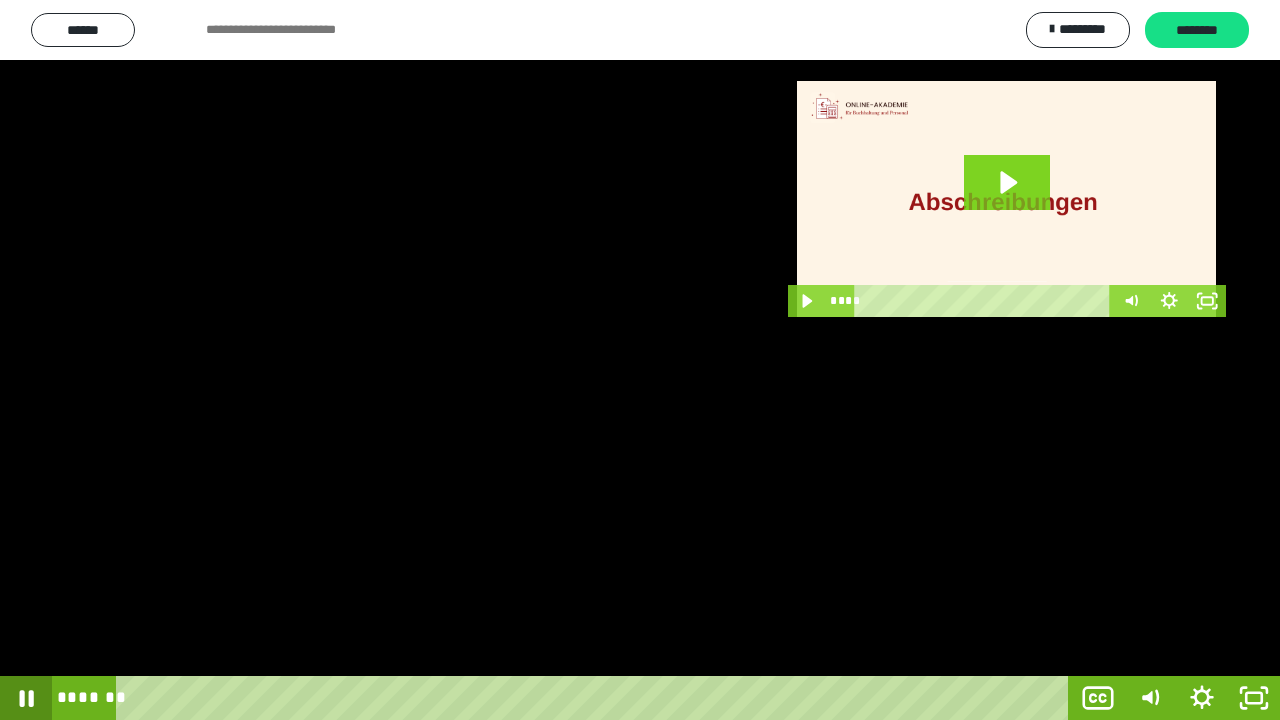 click 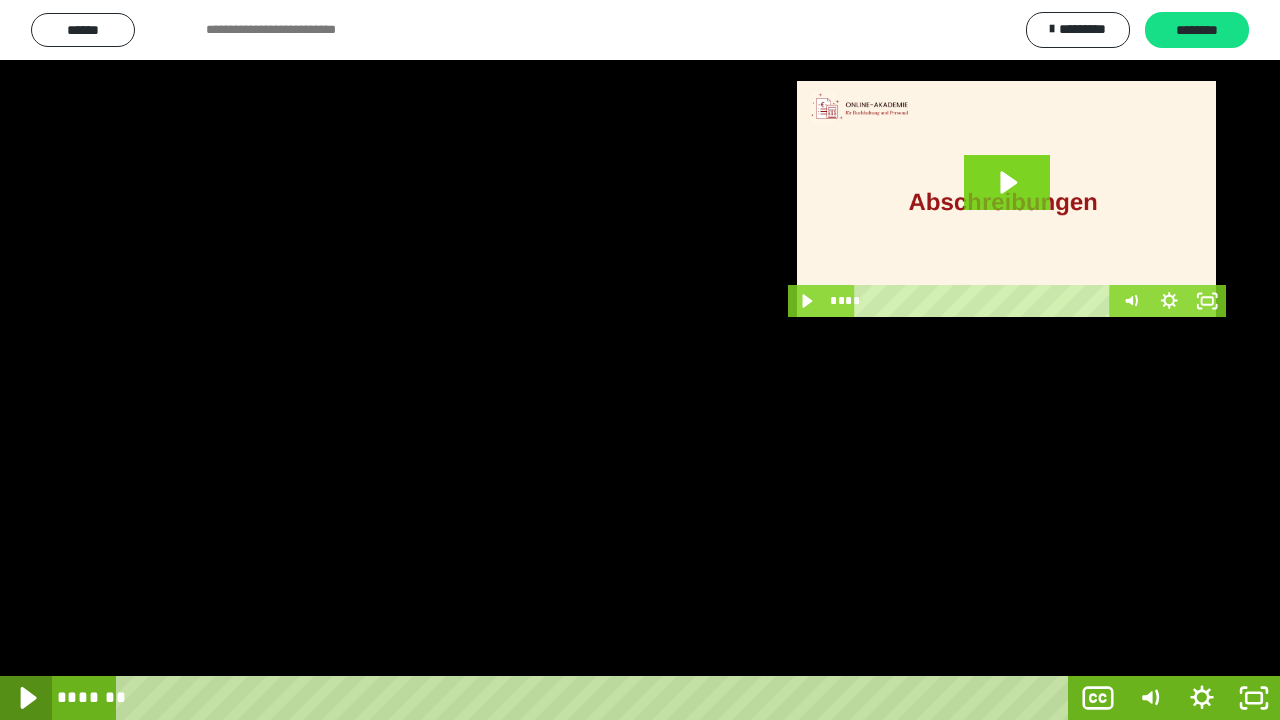 click 